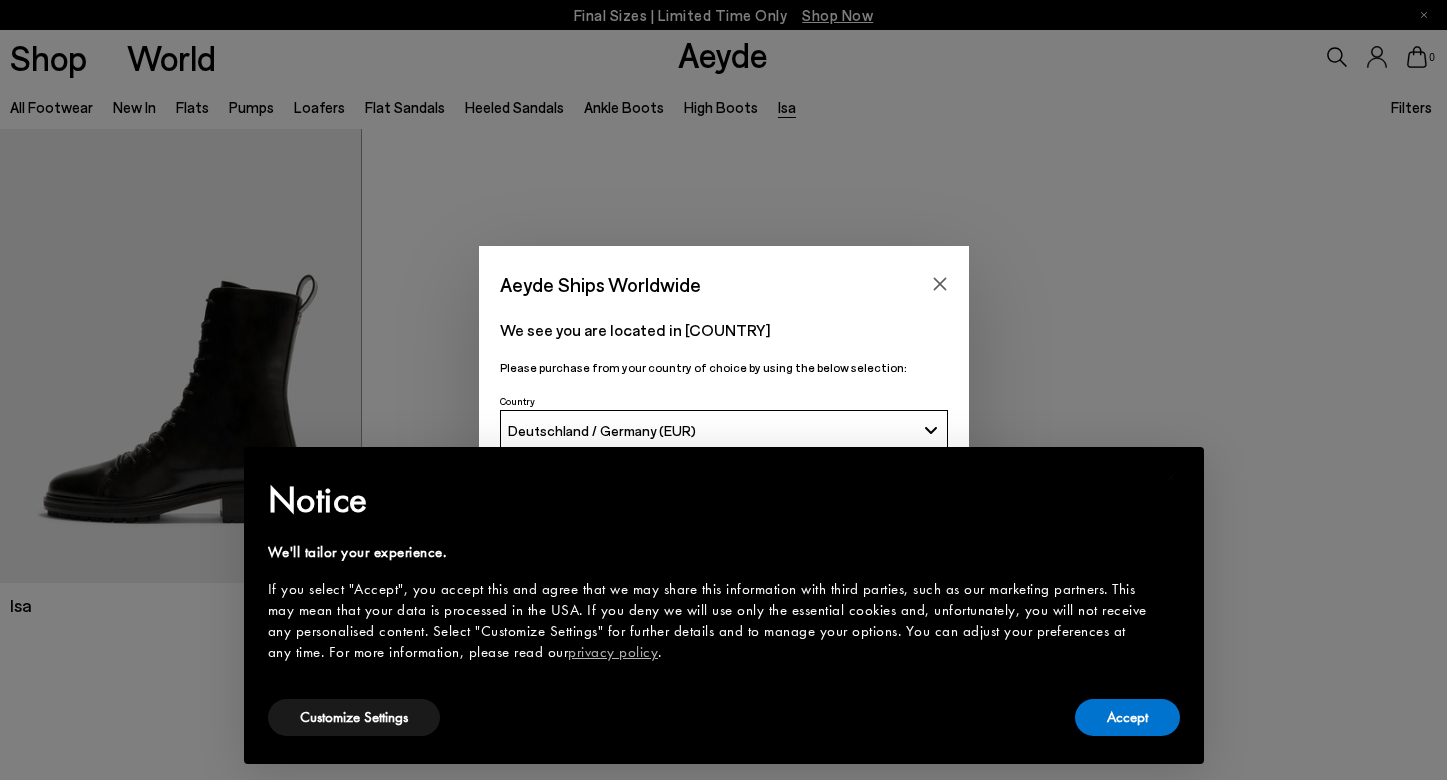 scroll, scrollTop: 0, scrollLeft: 0, axis: both 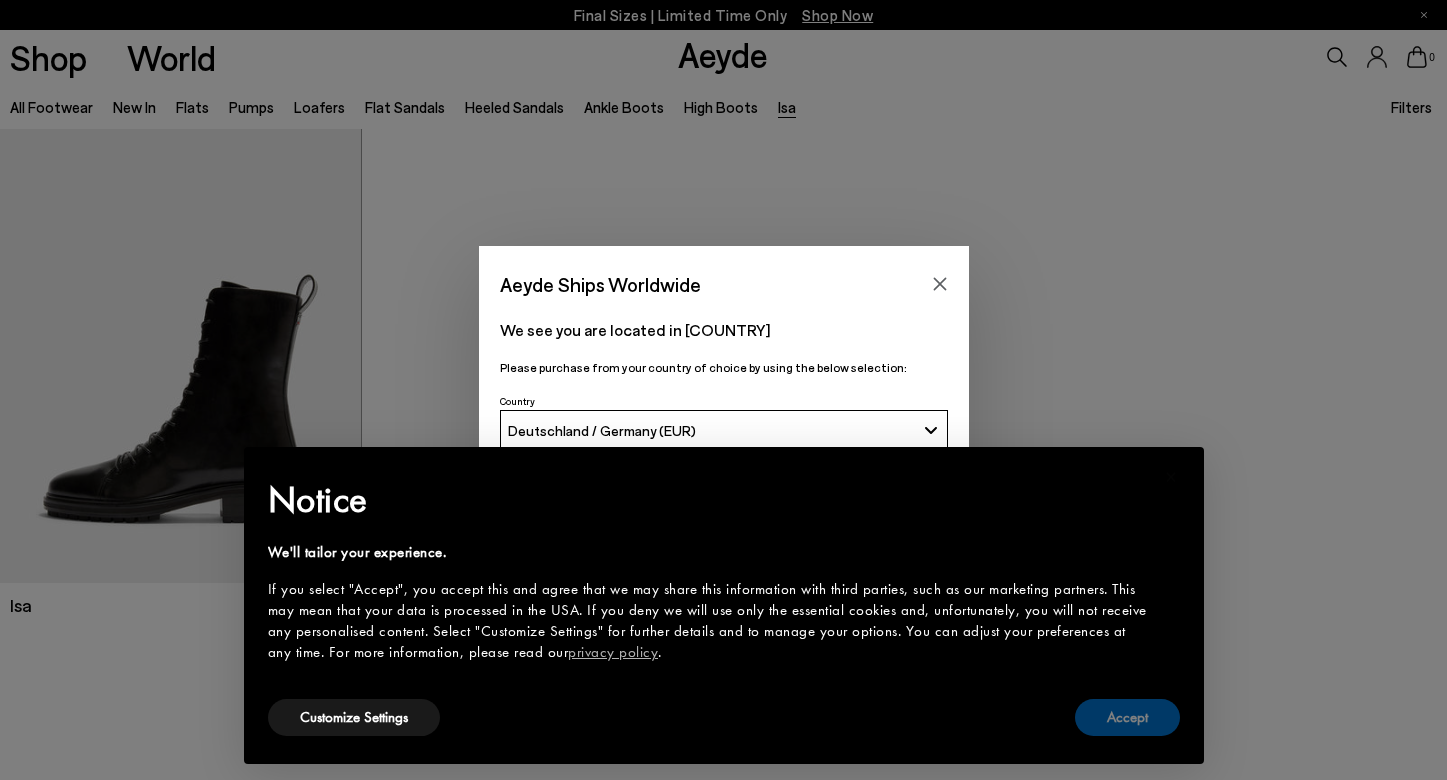 click on "Accept" at bounding box center (1127, 717) 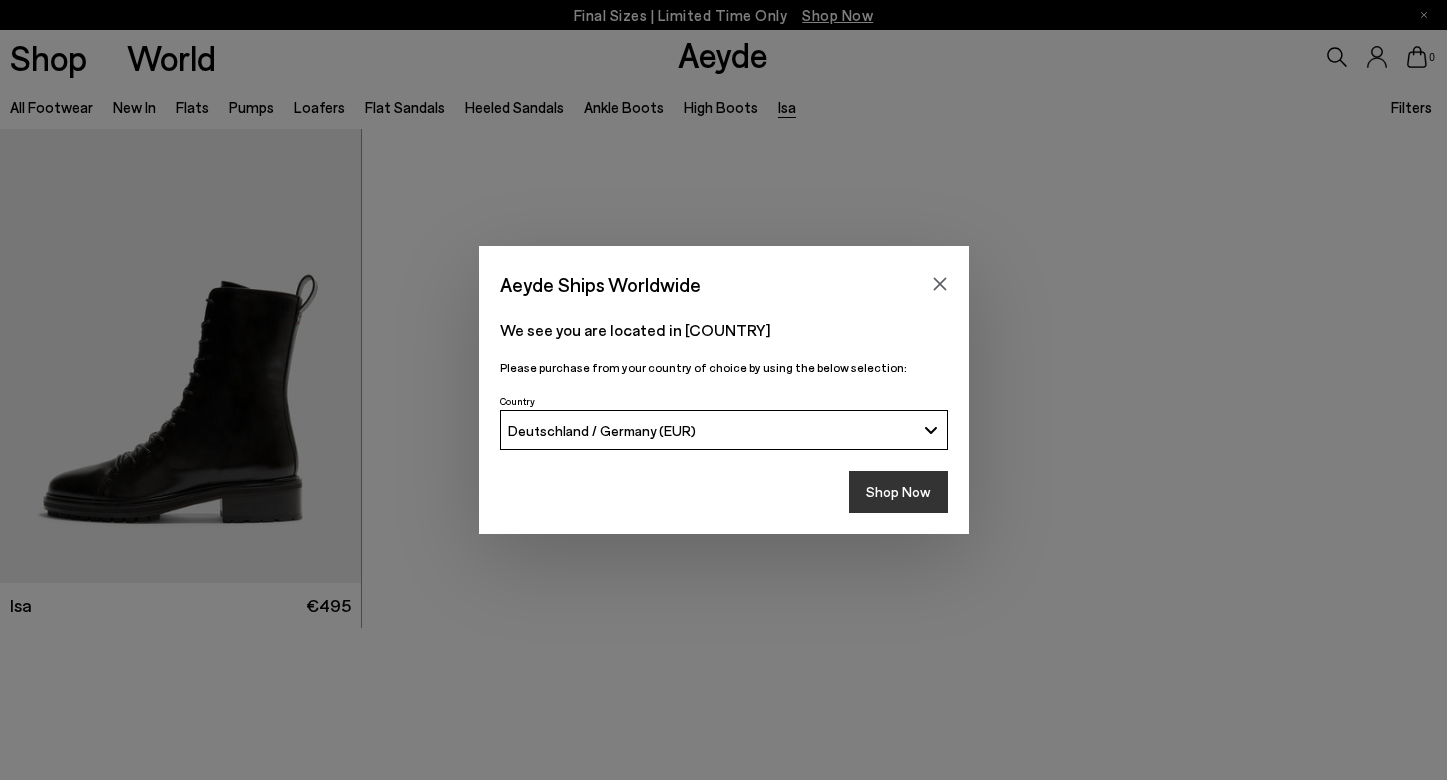 click on "Shop Now" at bounding box center [898, 492] 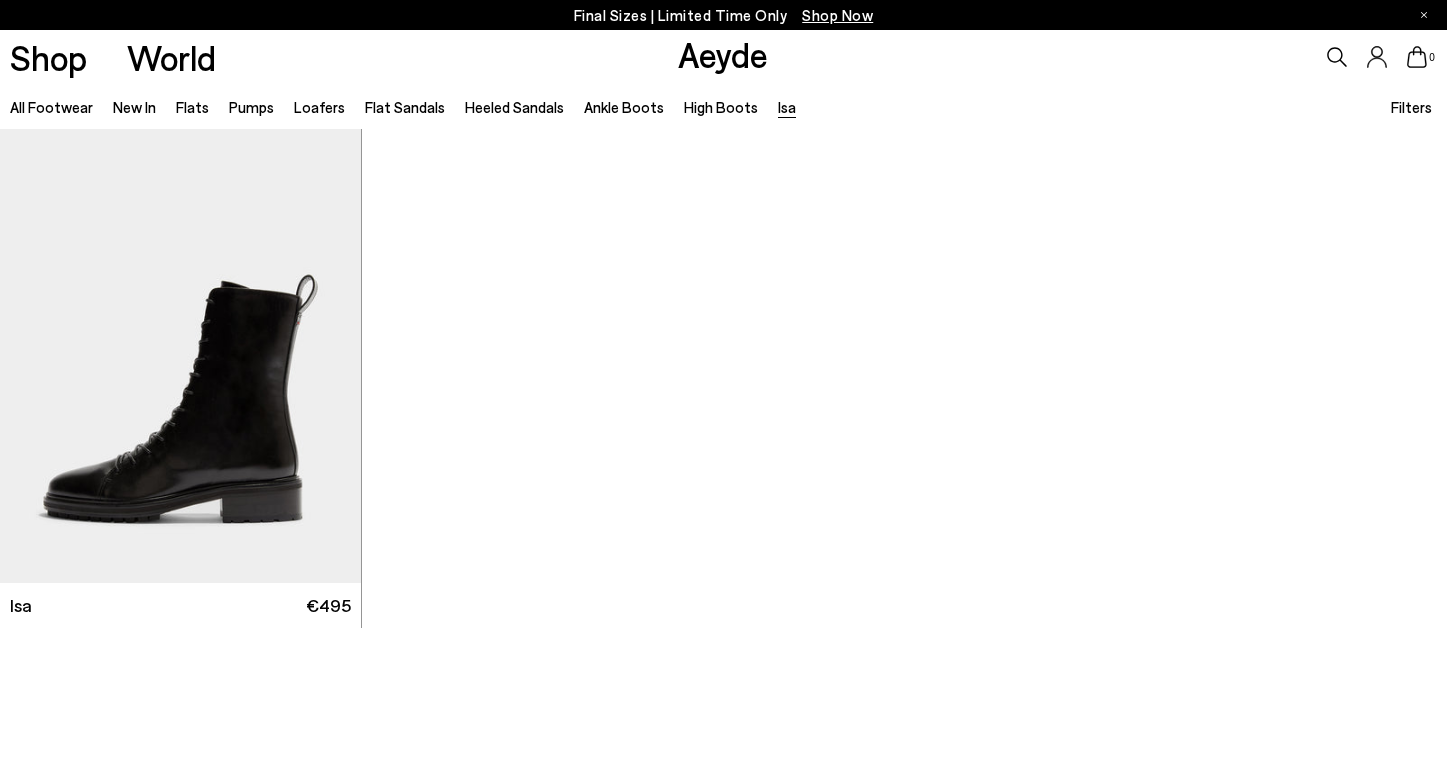 scroll, scrollTop: 0, scrollLeft: 0, axis: both 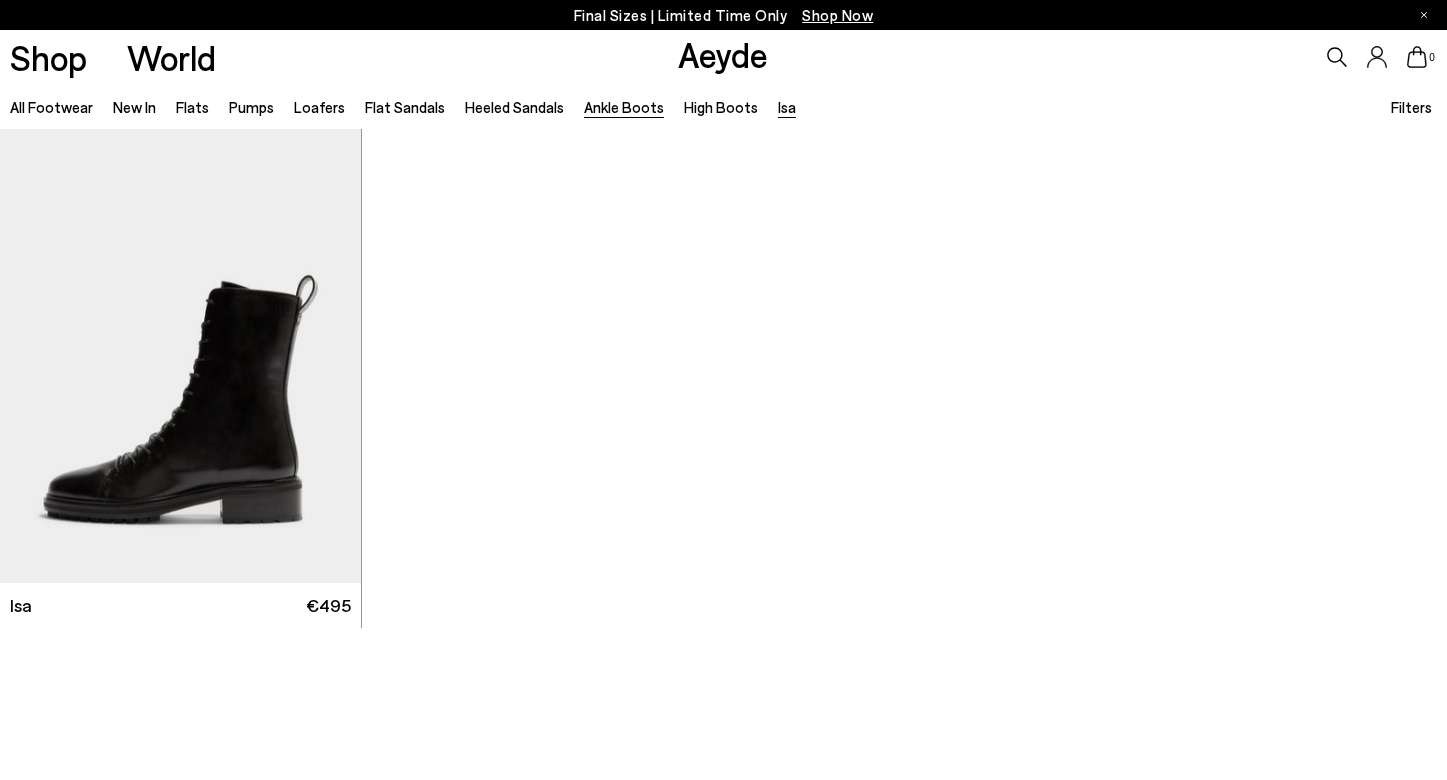 click on "Ankle Boots" at bounding box center (624, 107) 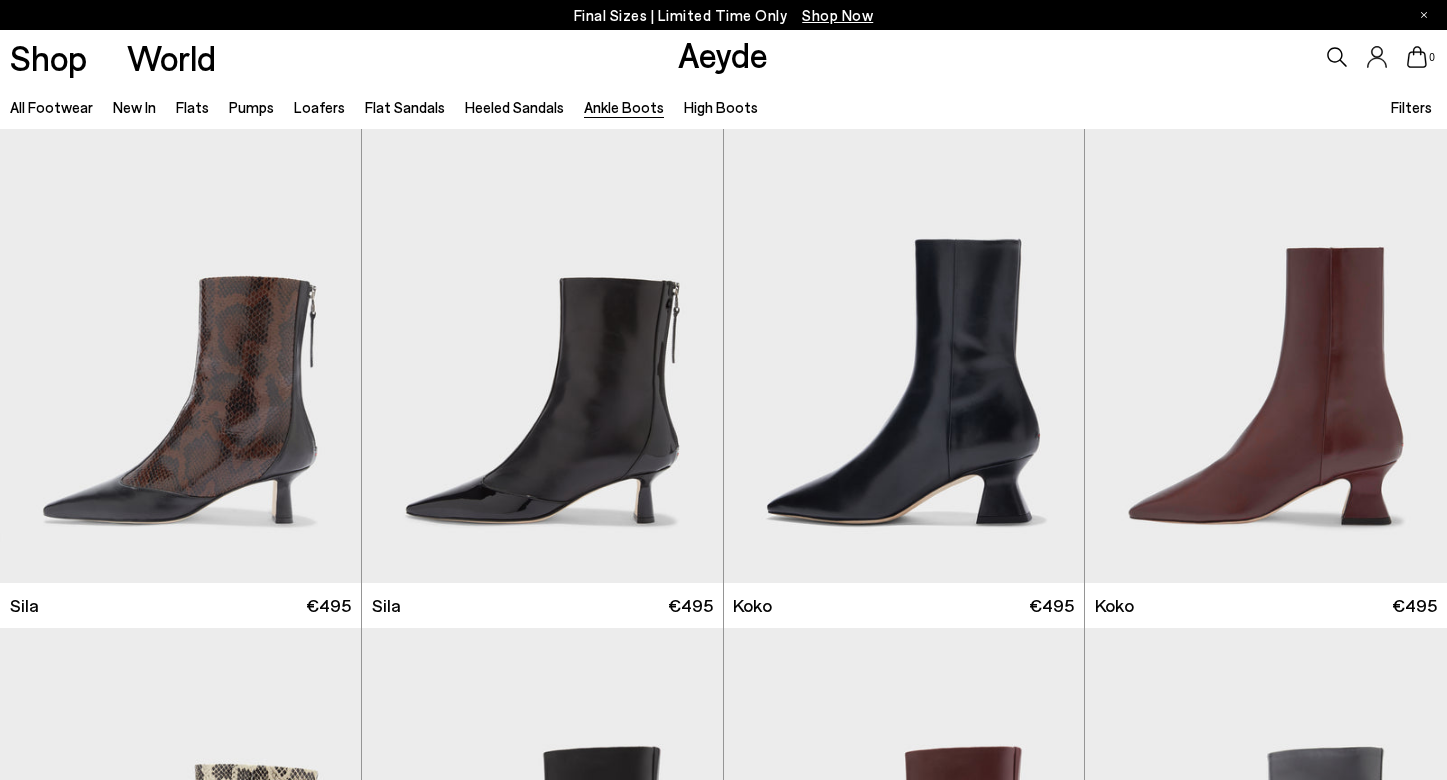 scroll, scrollTop: 0, scrollLeft: 0, axis: both 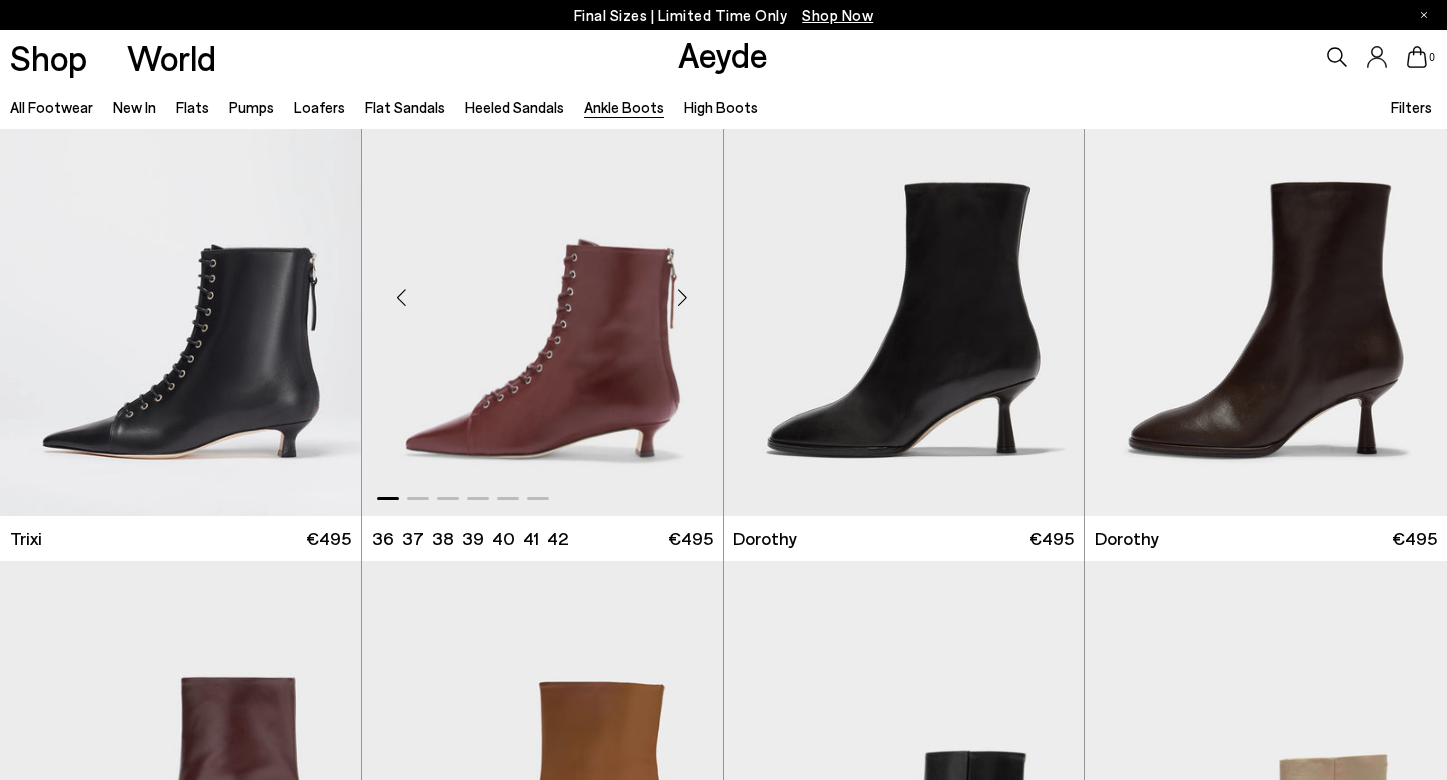 click at bounding box center [683, 297] 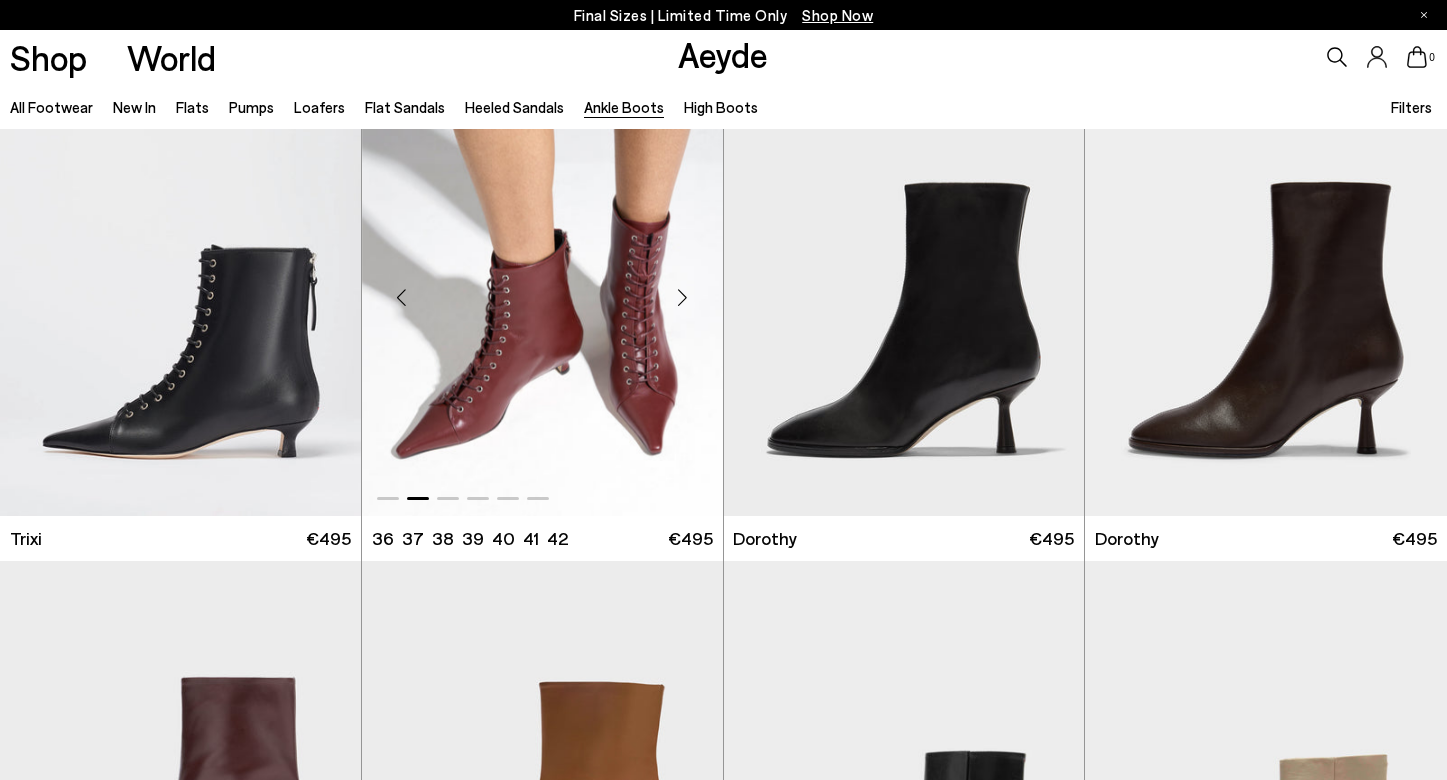 click at bounding box center (683, 297) 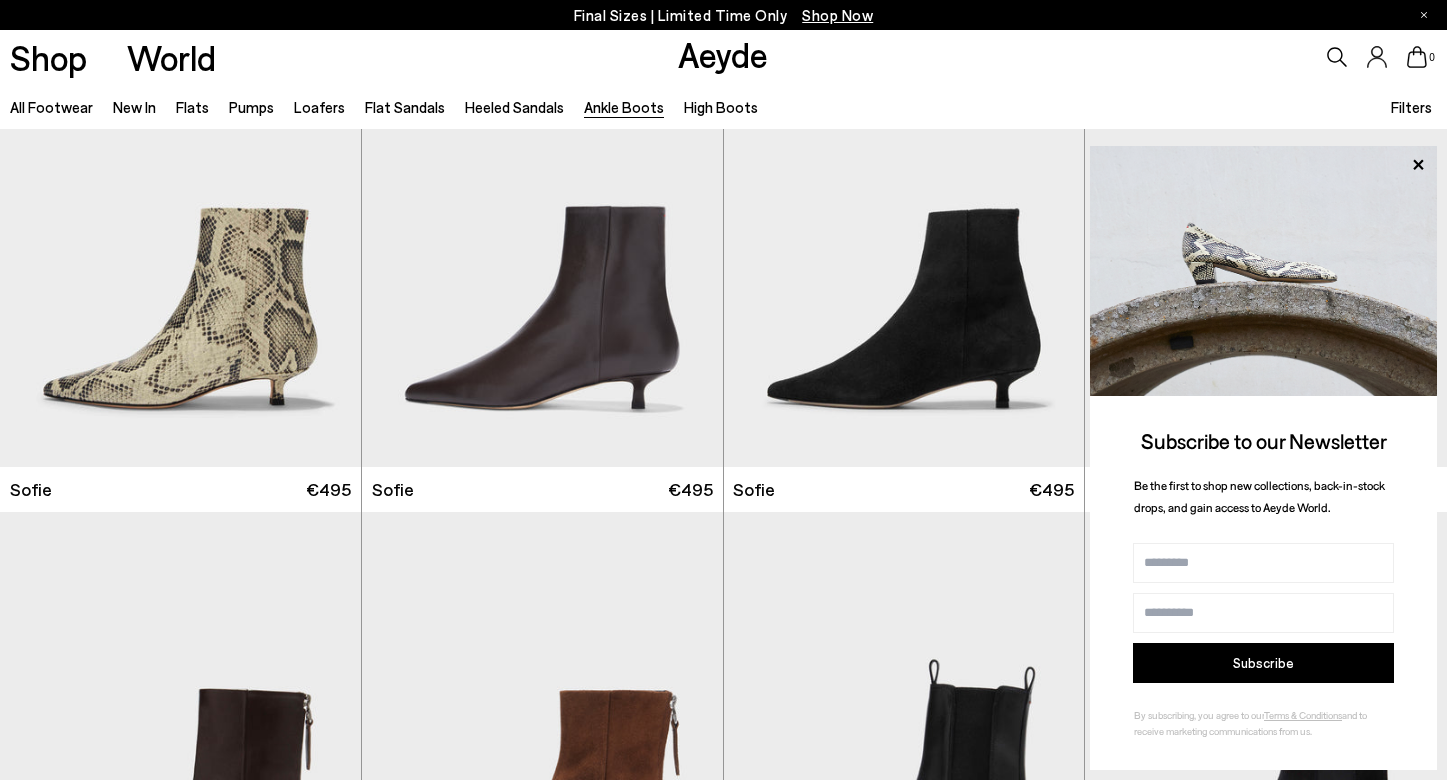 scroll, scrollTop: 2132, scrollLeft: 0, axis: vertical 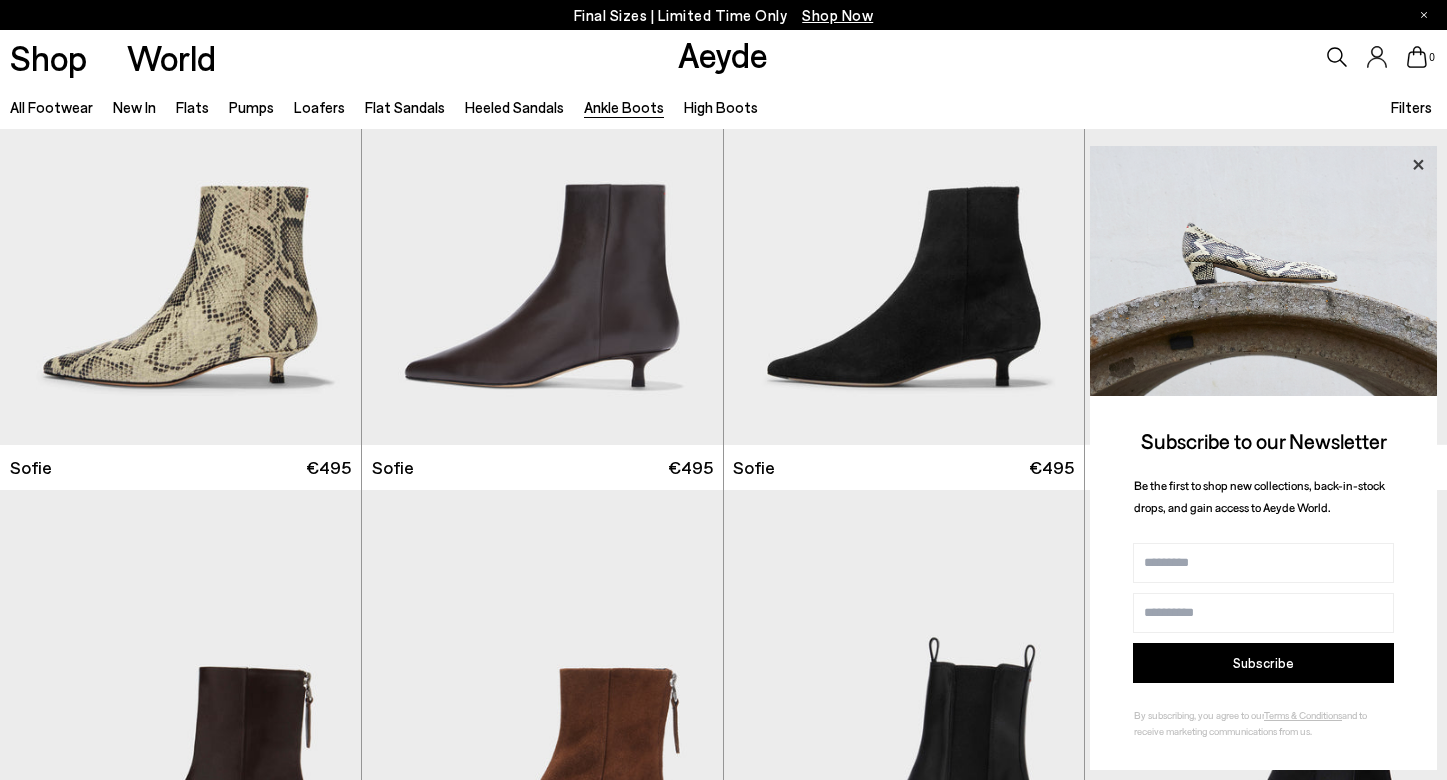 click 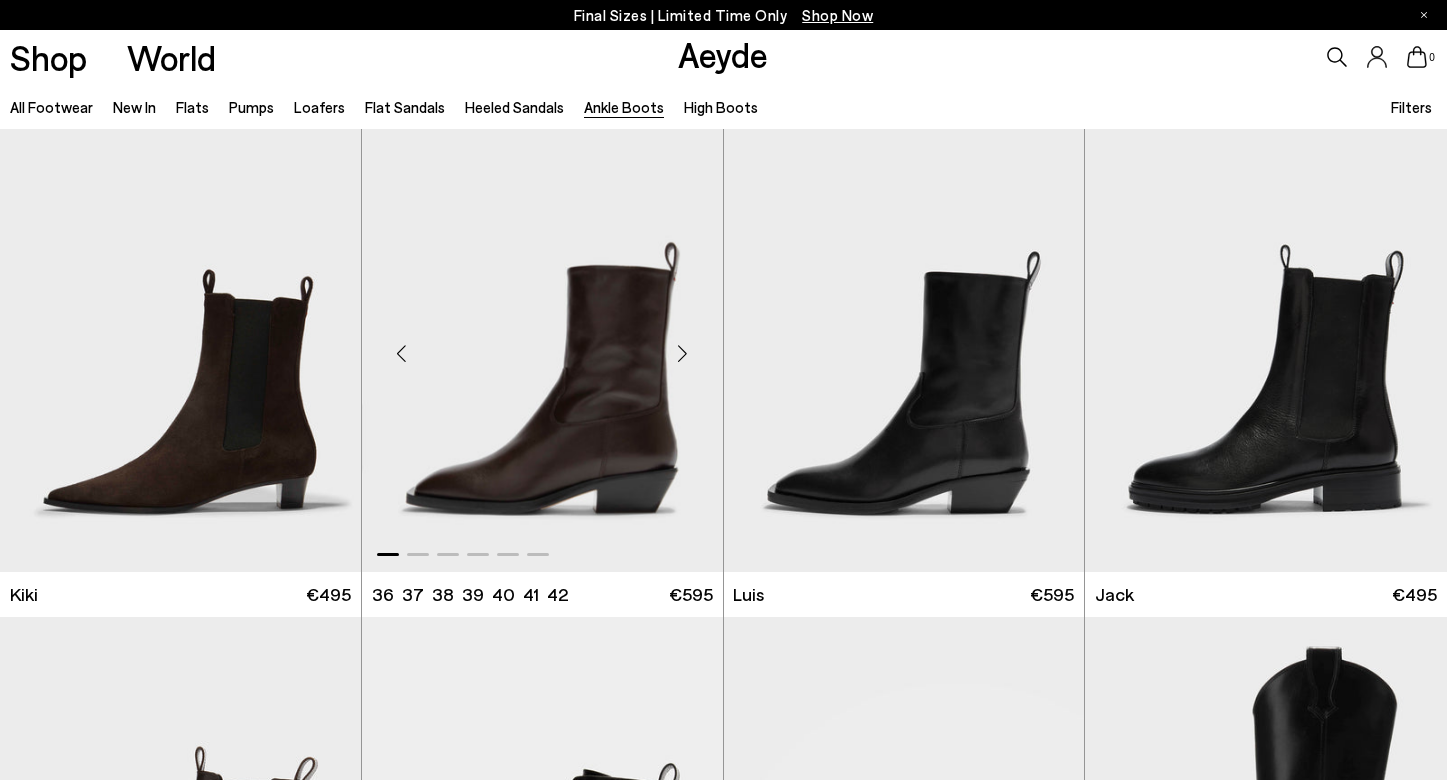 scroll, scrollTop: 2994, scrollLeft: 0, axis: vertical 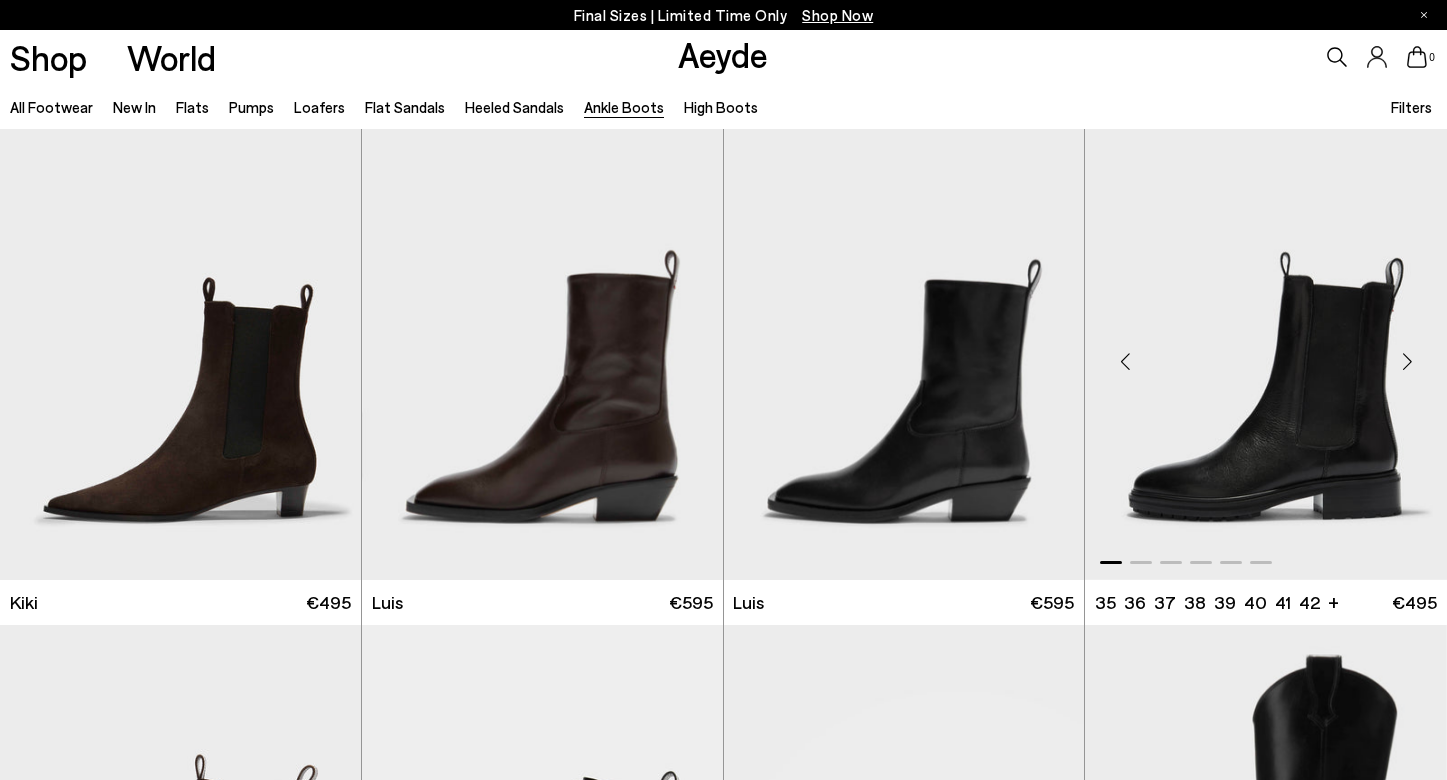 click at bounding box center (1407, 362) 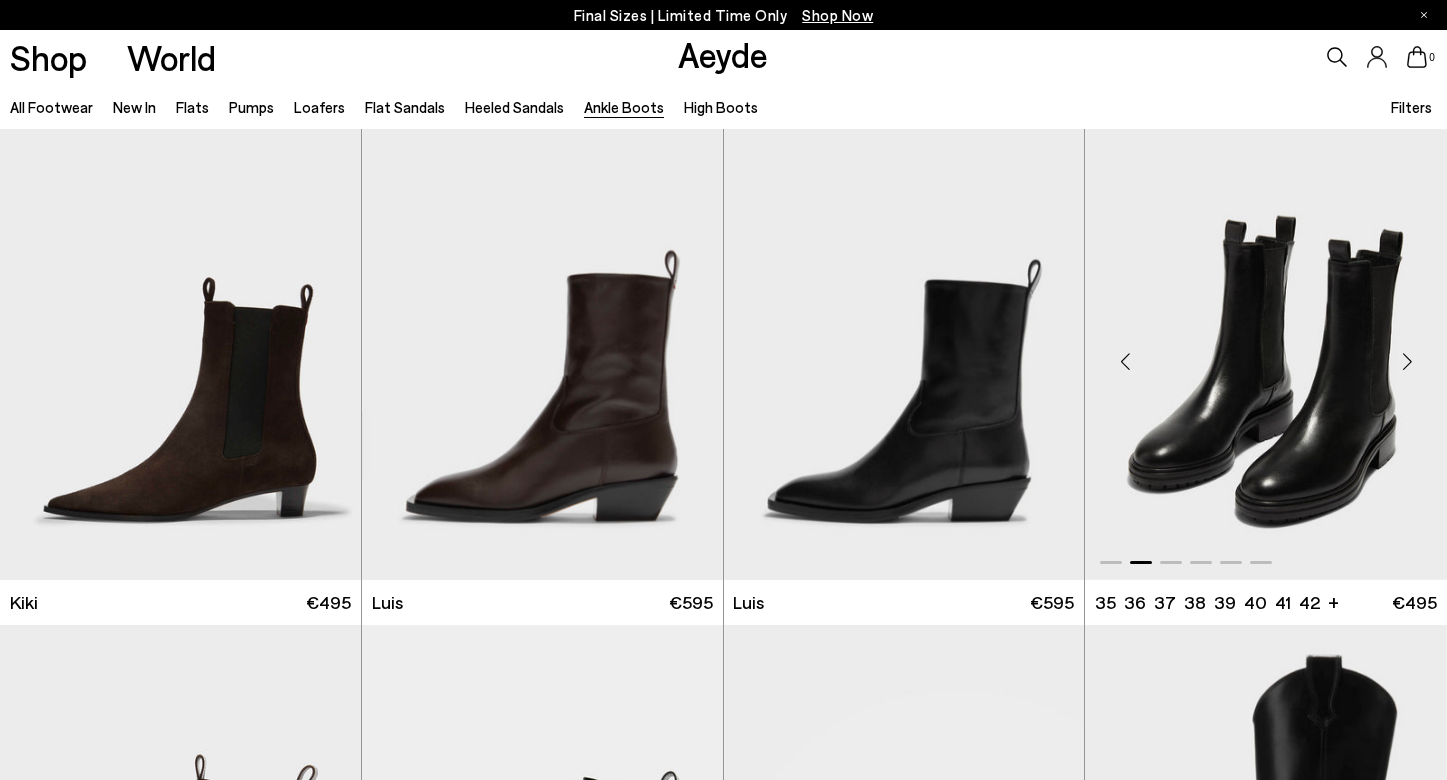 click at bounding box center [1407, 362] 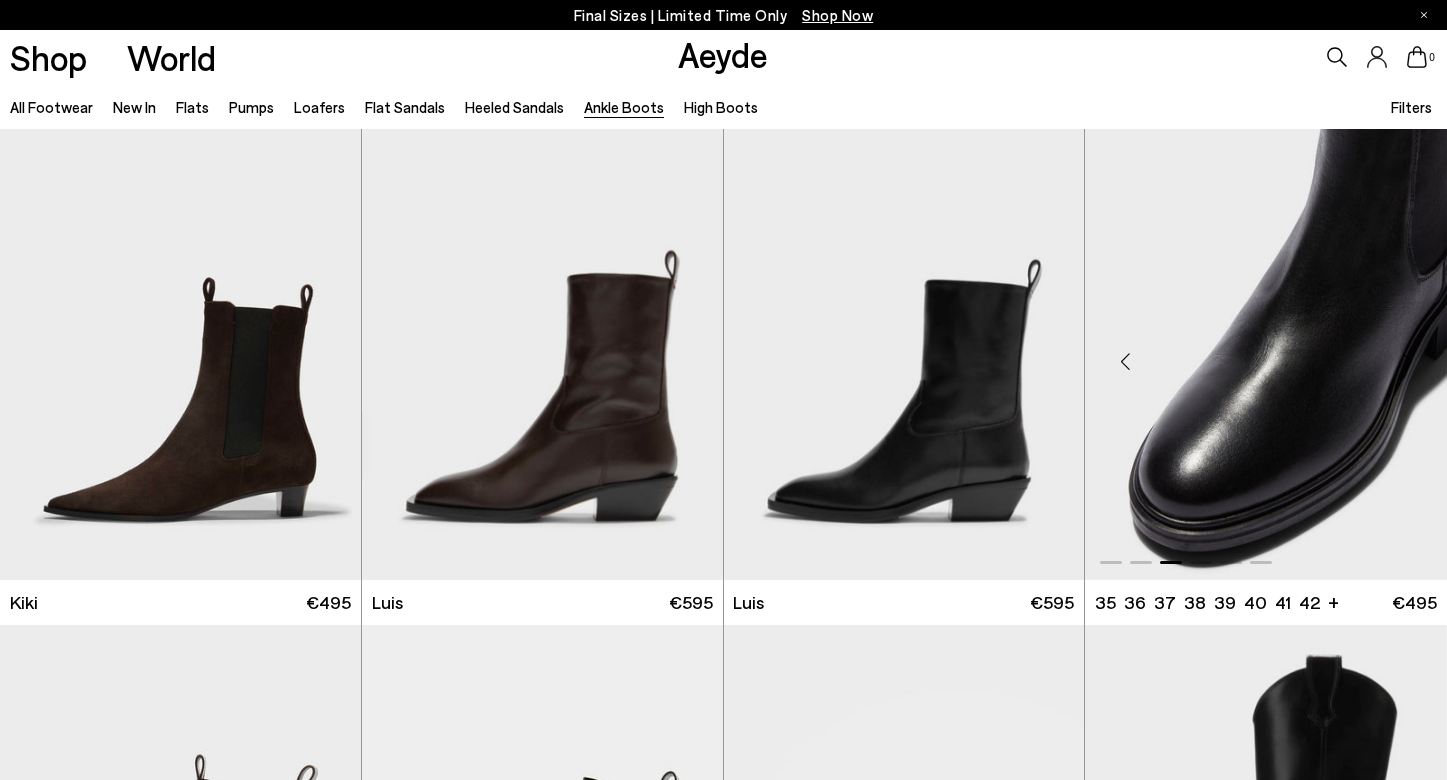 click at bounding box center (1407, 362) 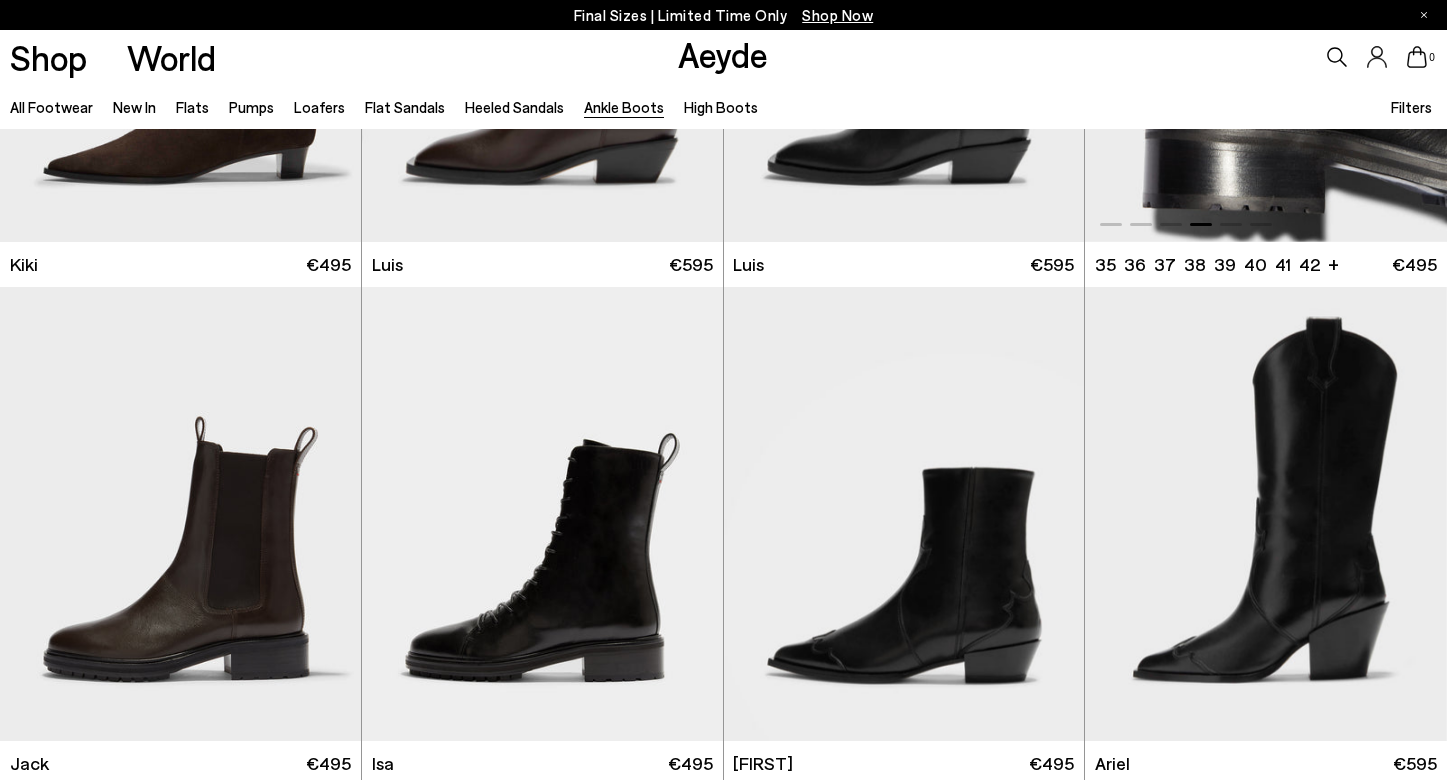 scroll, scrollTop: 3398, scrollLeft: 0, axis: vertical 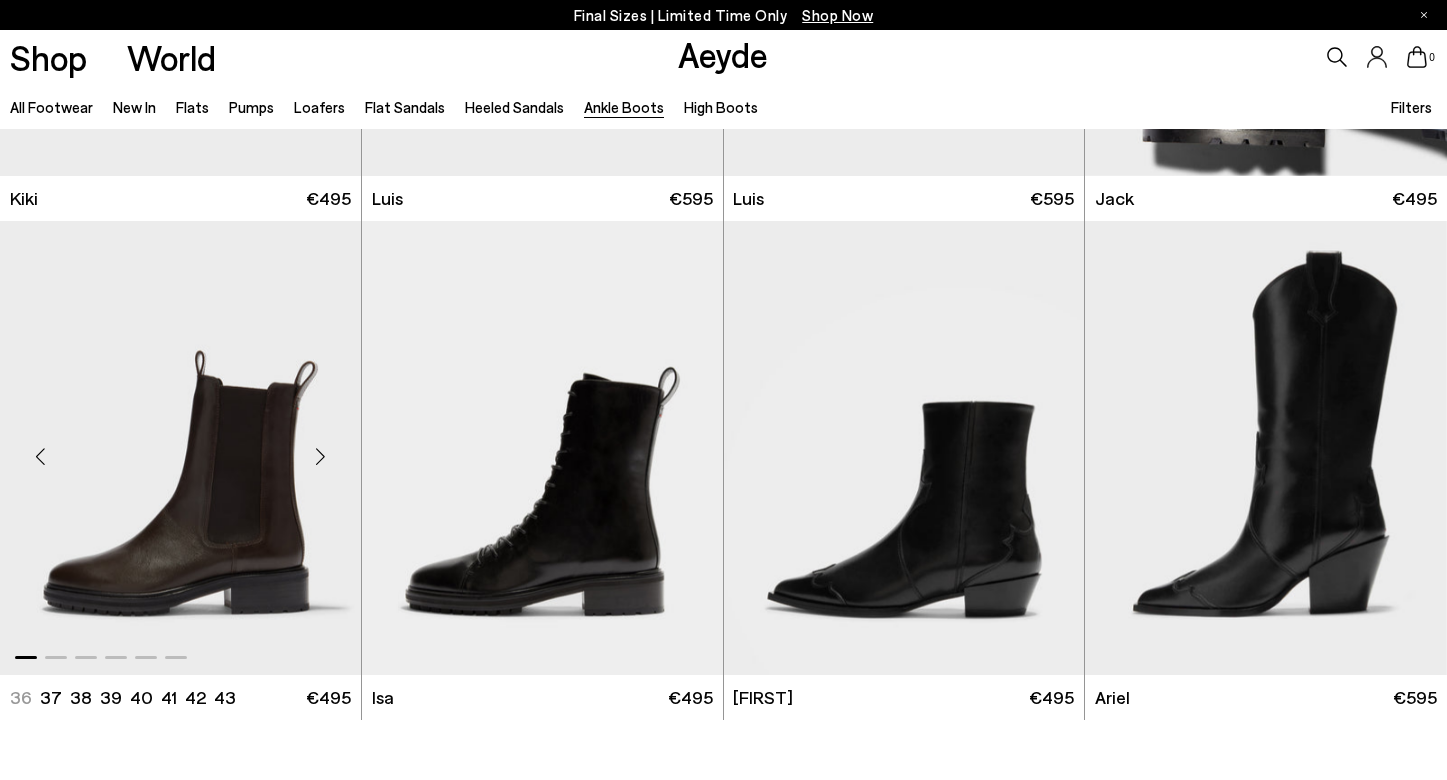 click at bounding box center [321, 456] 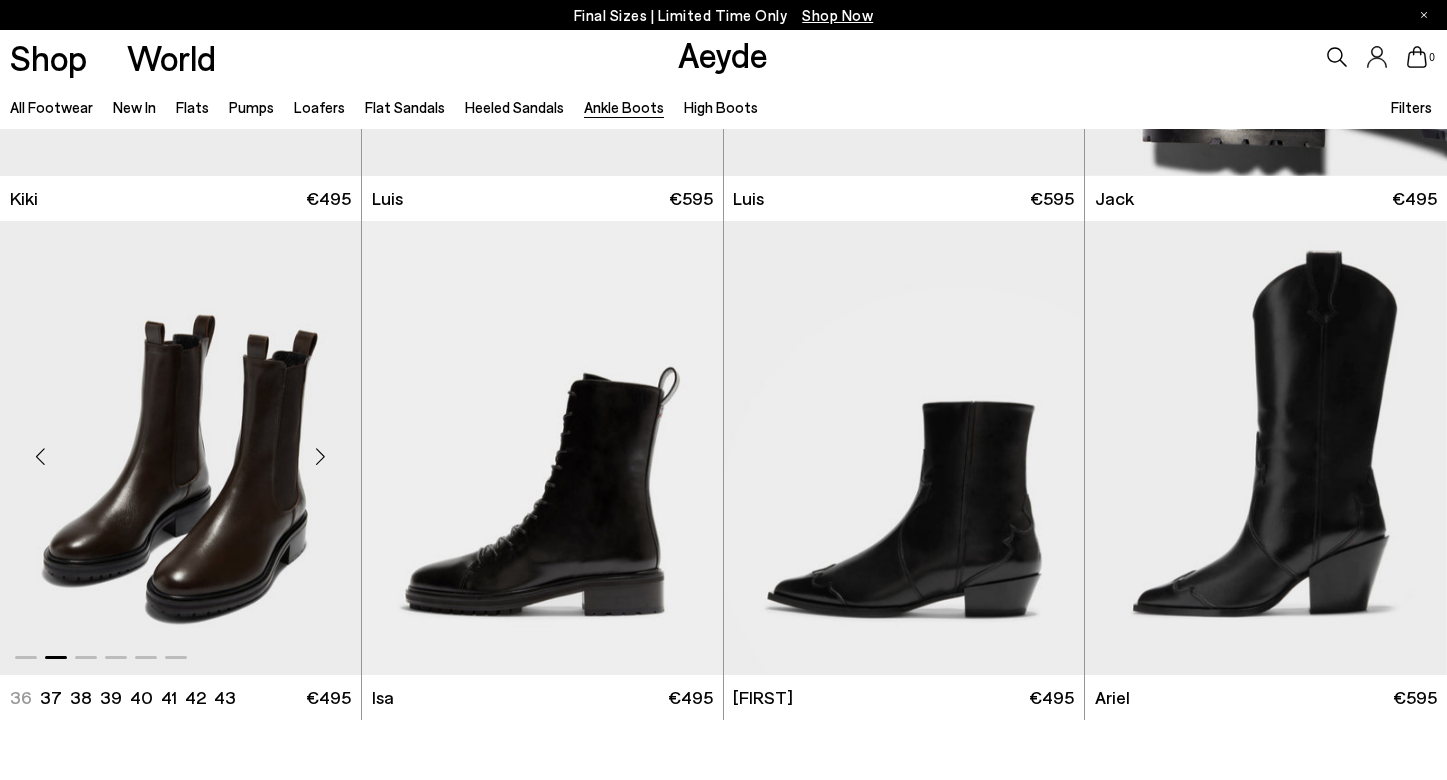 click at bounding box center [321, 456] 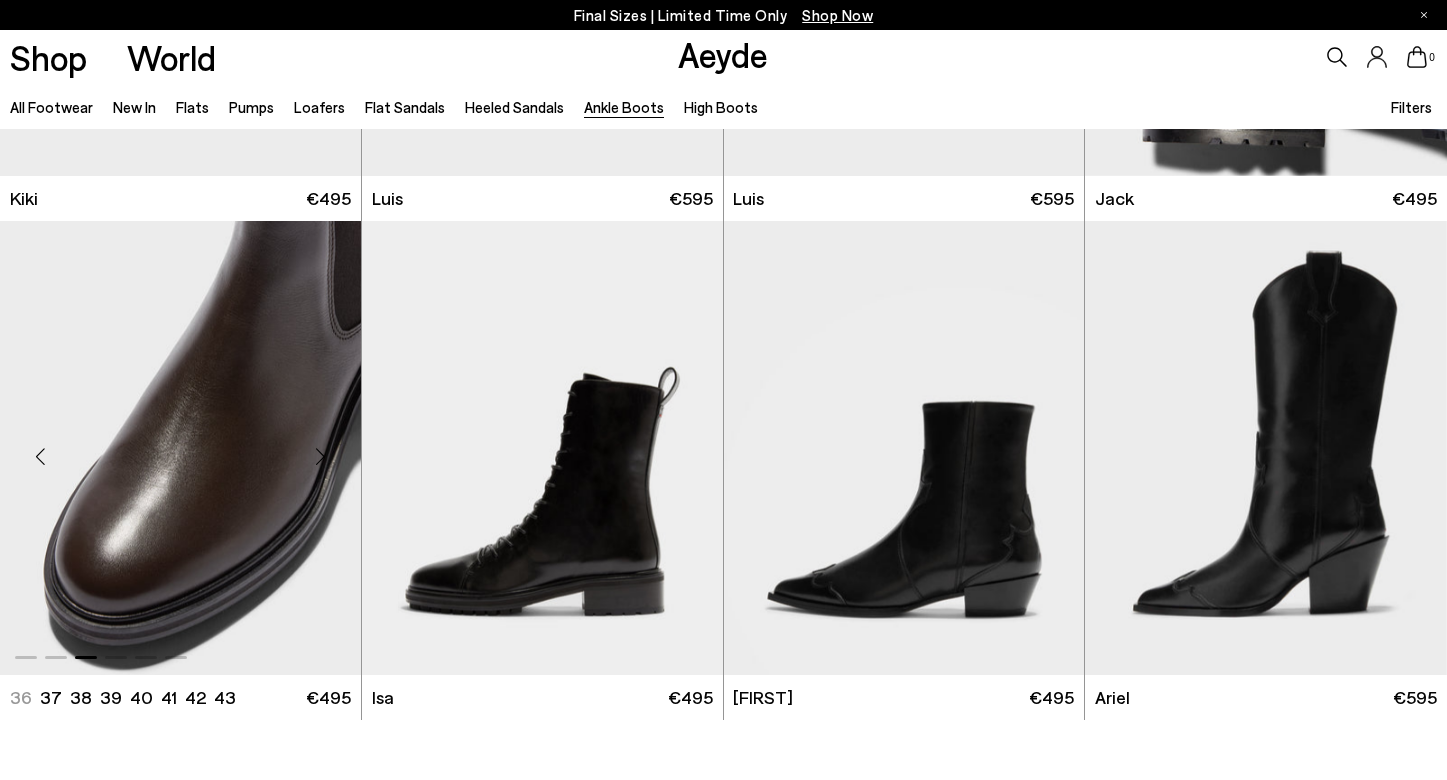 click at bounding box center (321, 456) 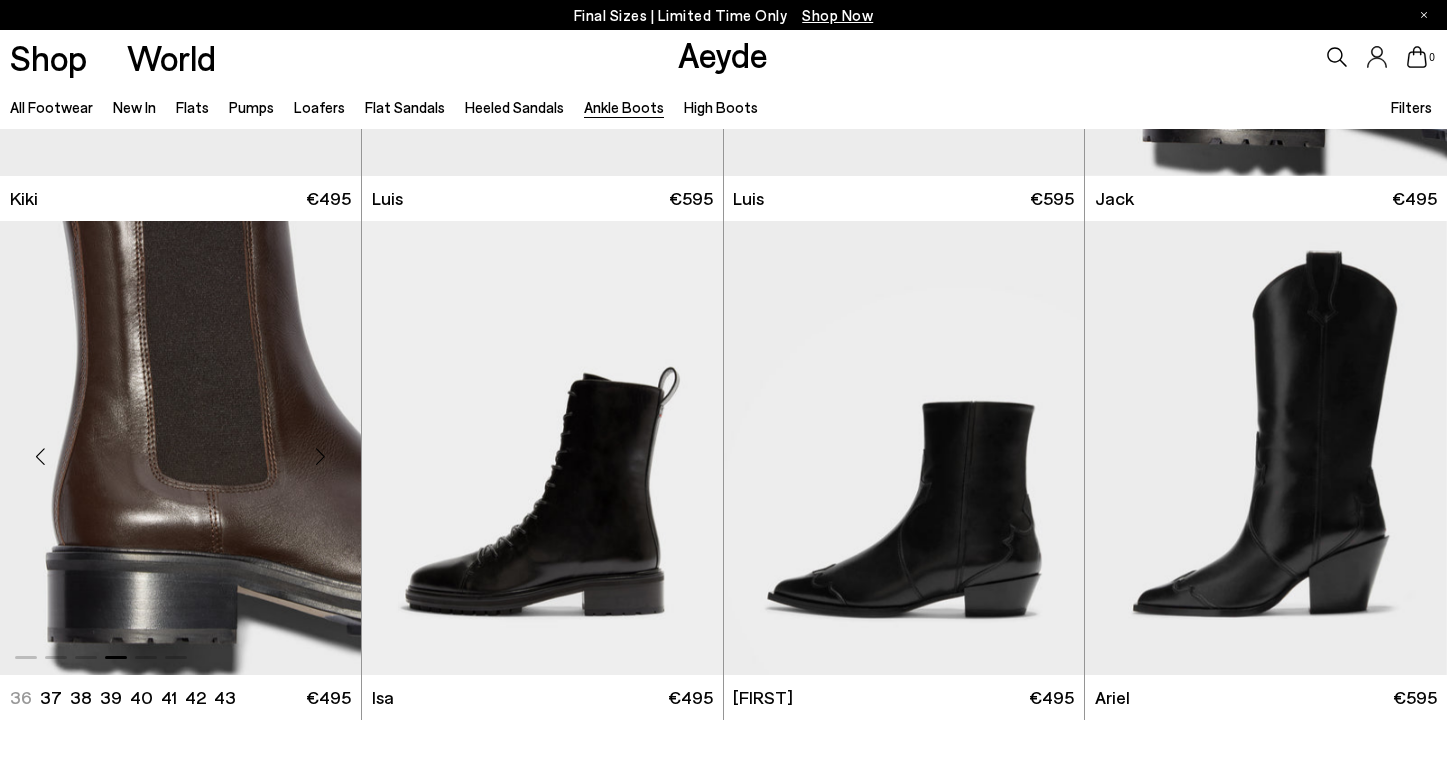 click at bounding box center [321, 456] 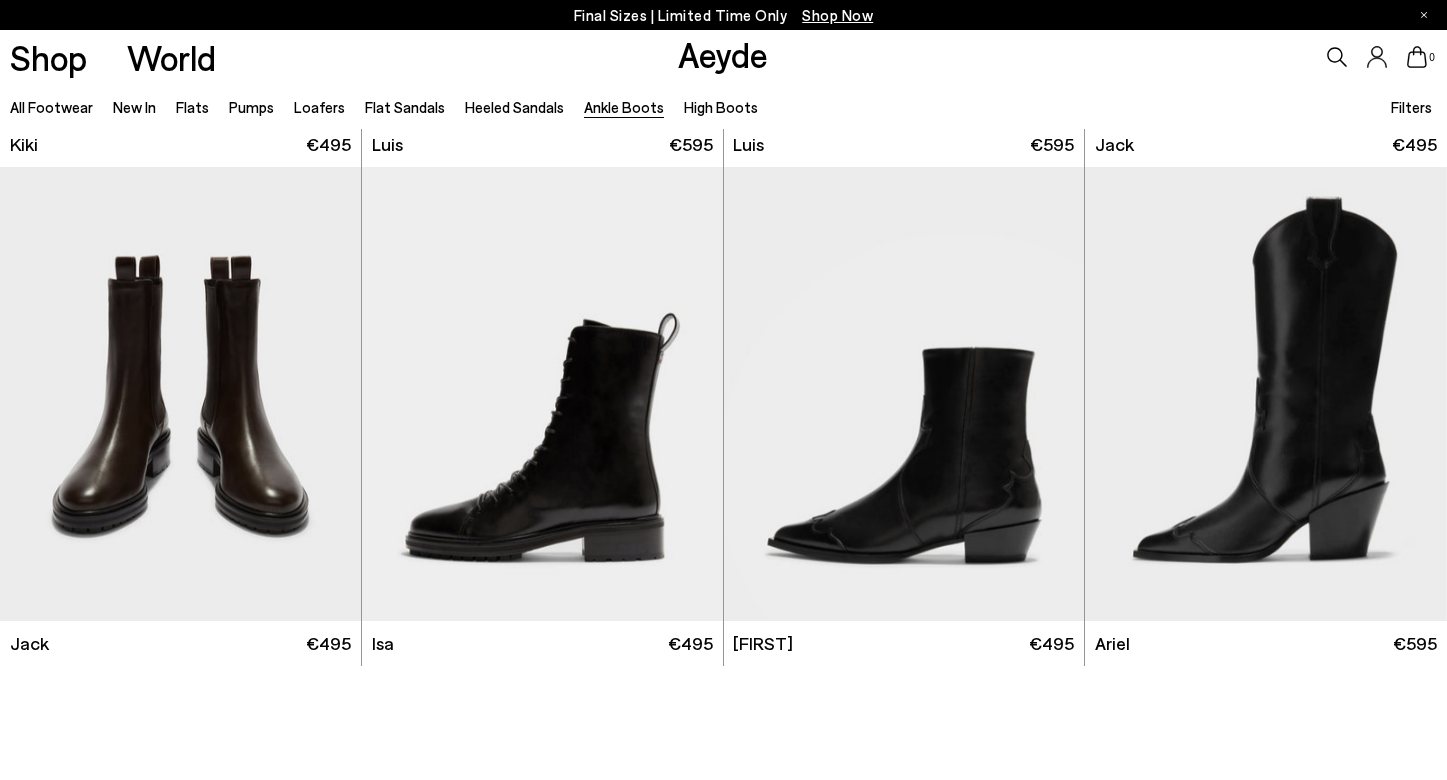 scroll, scrollTop: 3436, scrollLeft: 0, axis: vertical 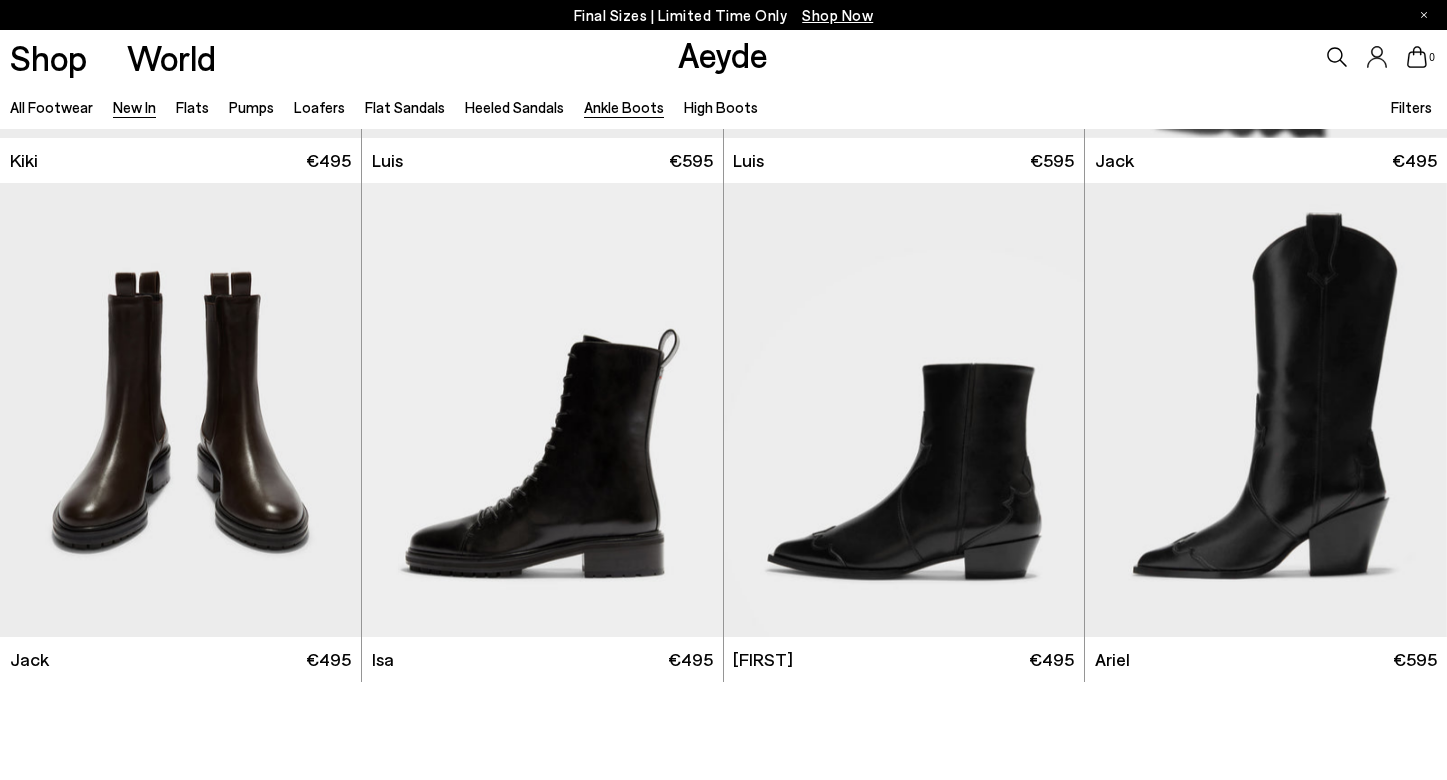 click on "New In" at bounding box center (134, 107) 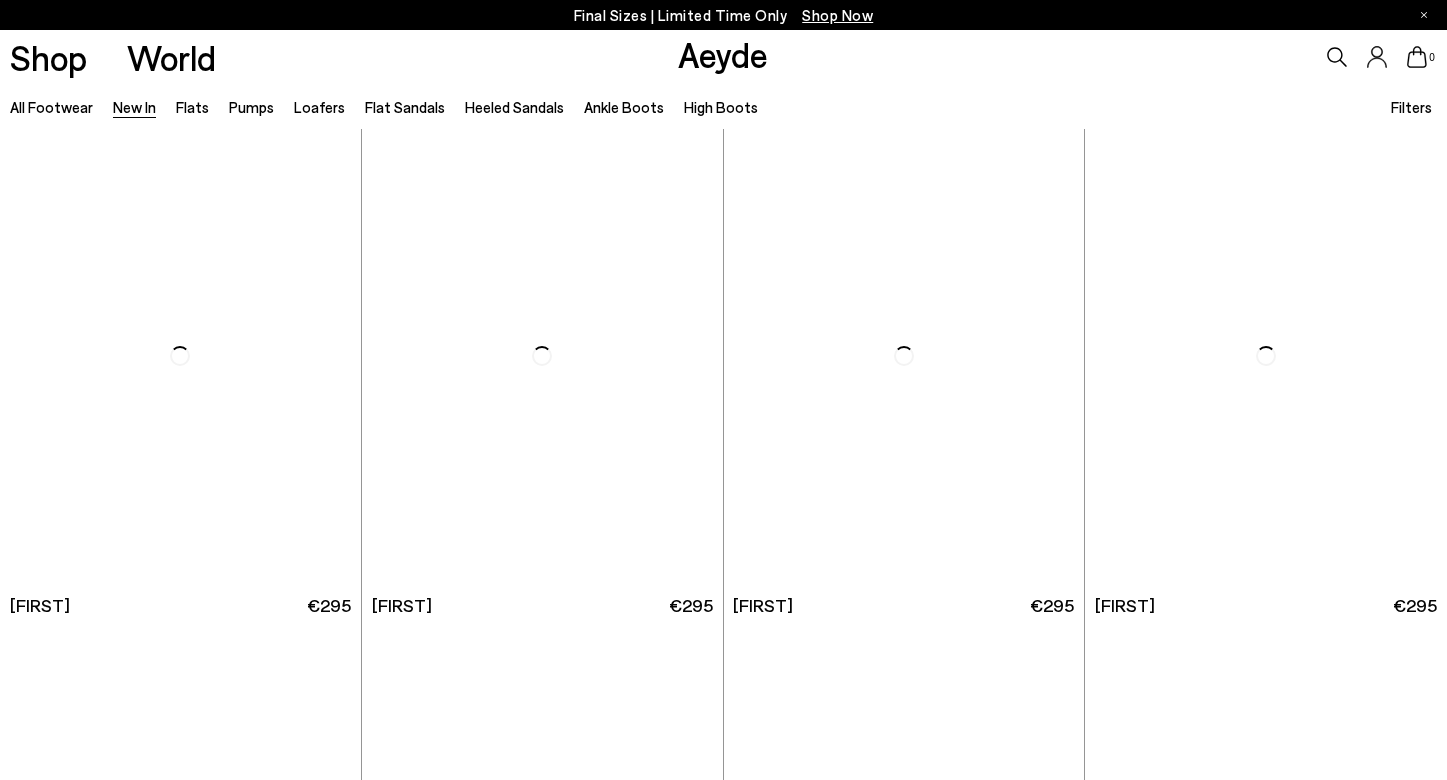 scroll, scrollTop: 0, scrollLeft: 0, axis: both 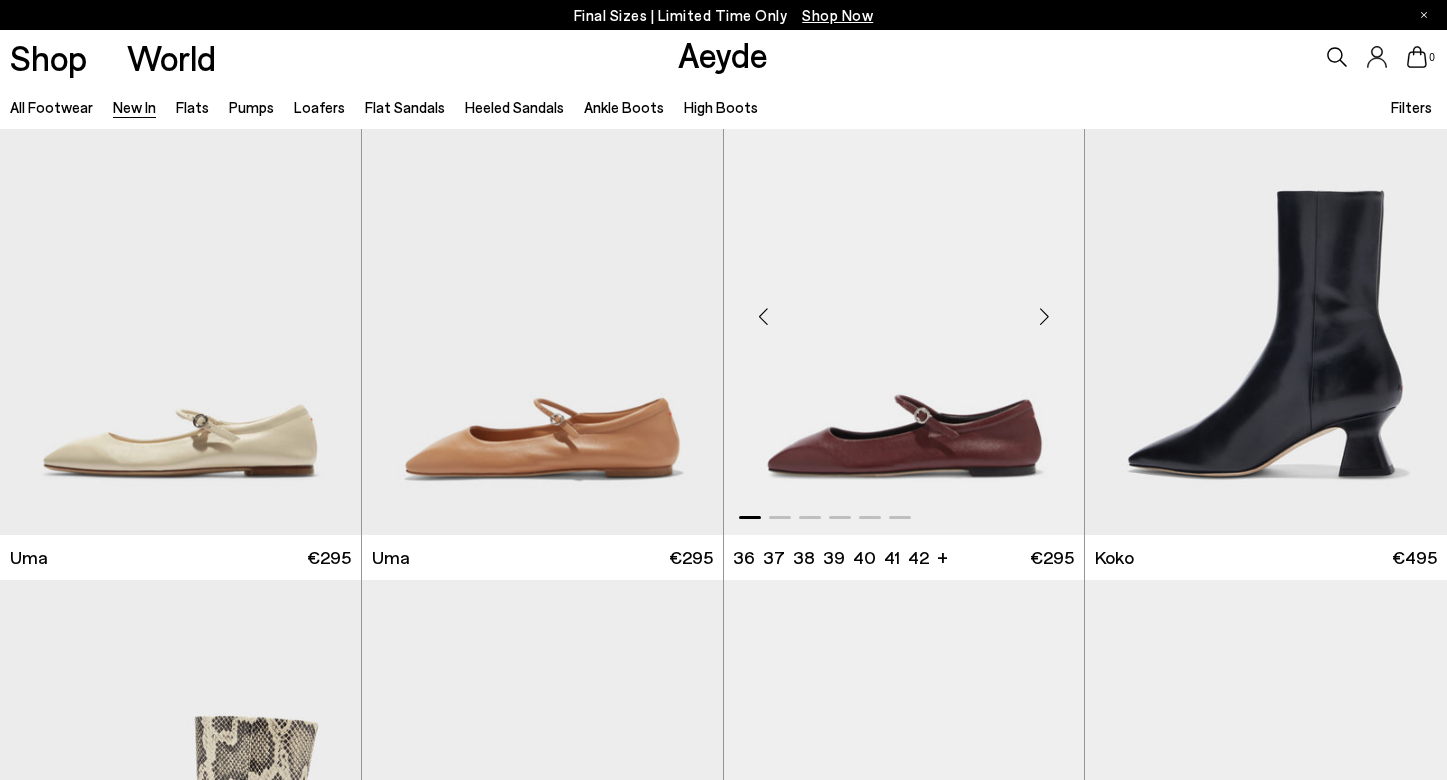 click at bounding box center [1044, 316] 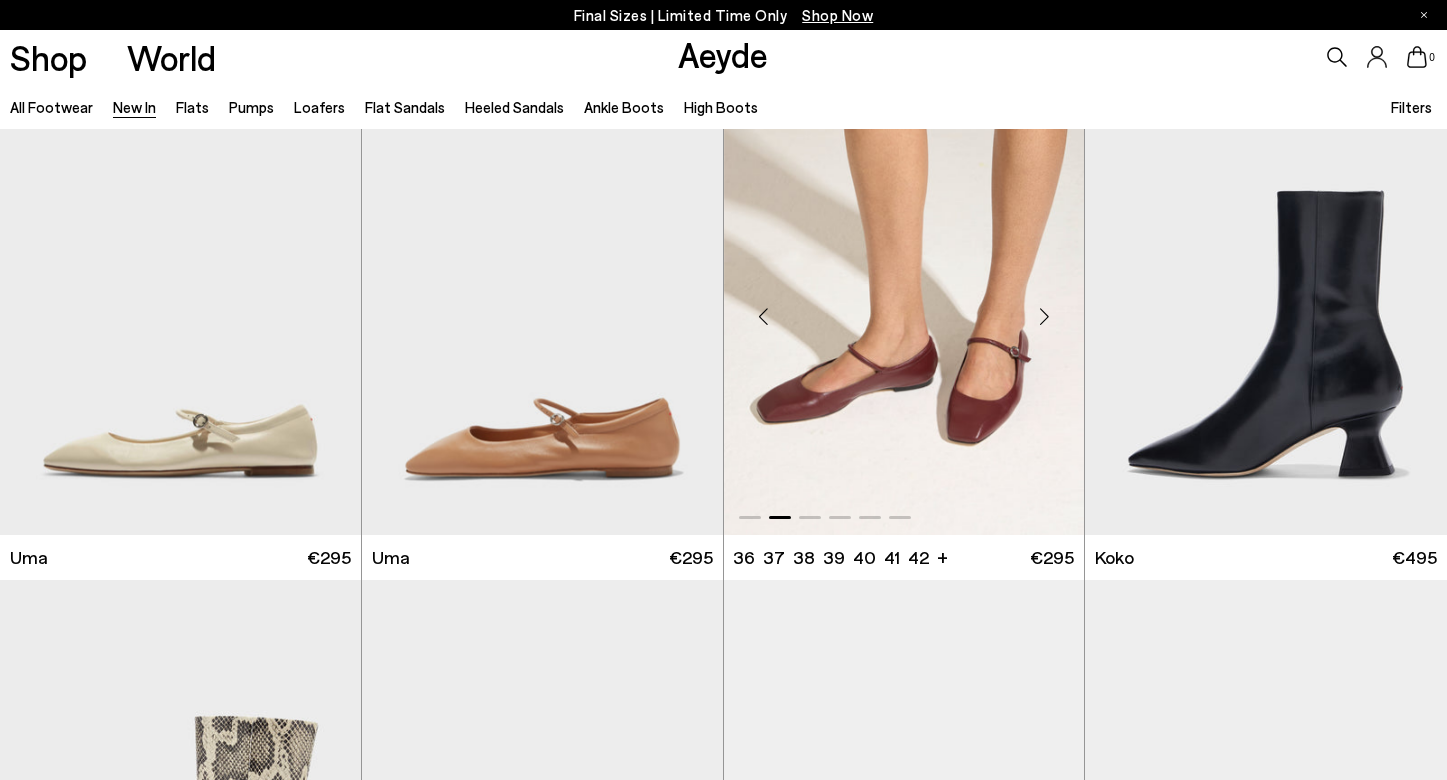 click at bounding box center [1044, 316] 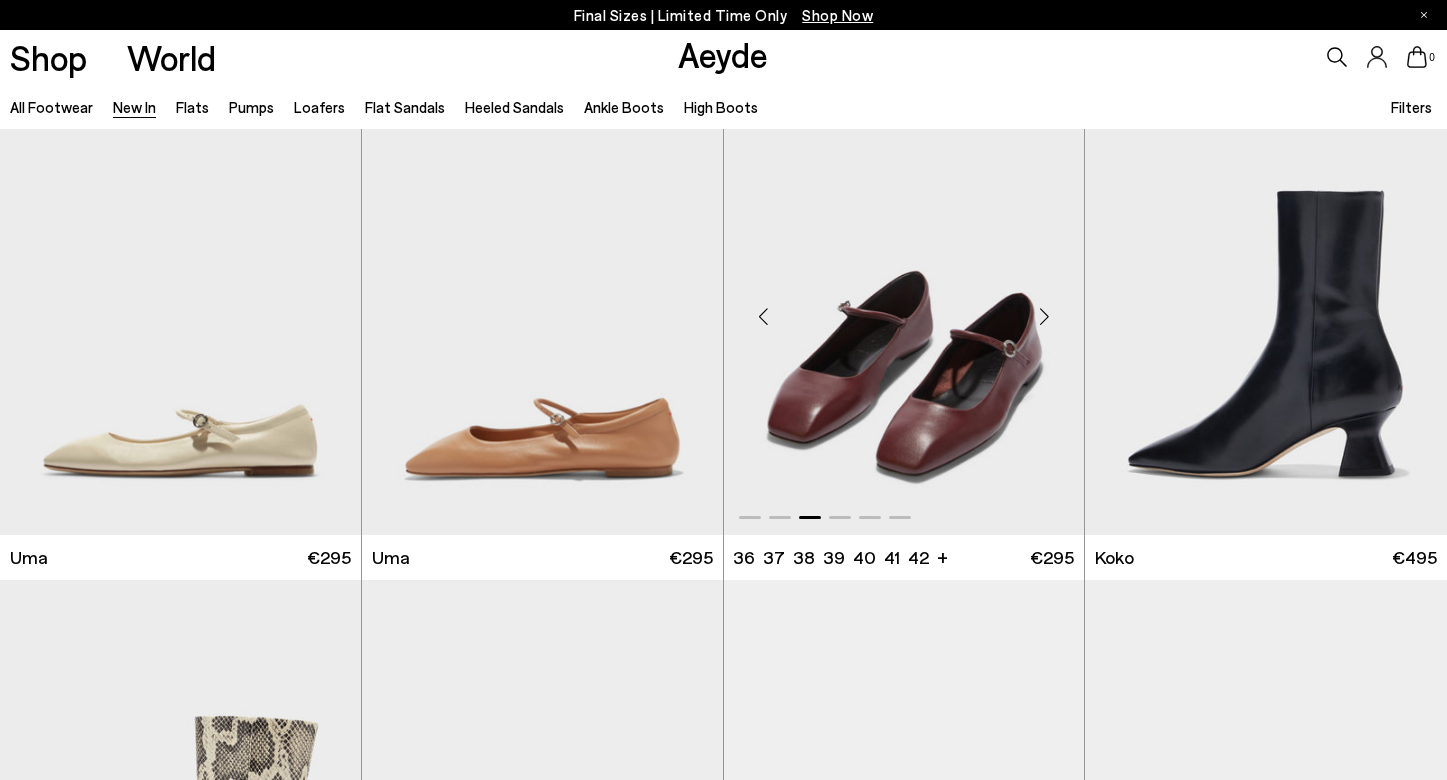 click at bounding box center (1044, 316) 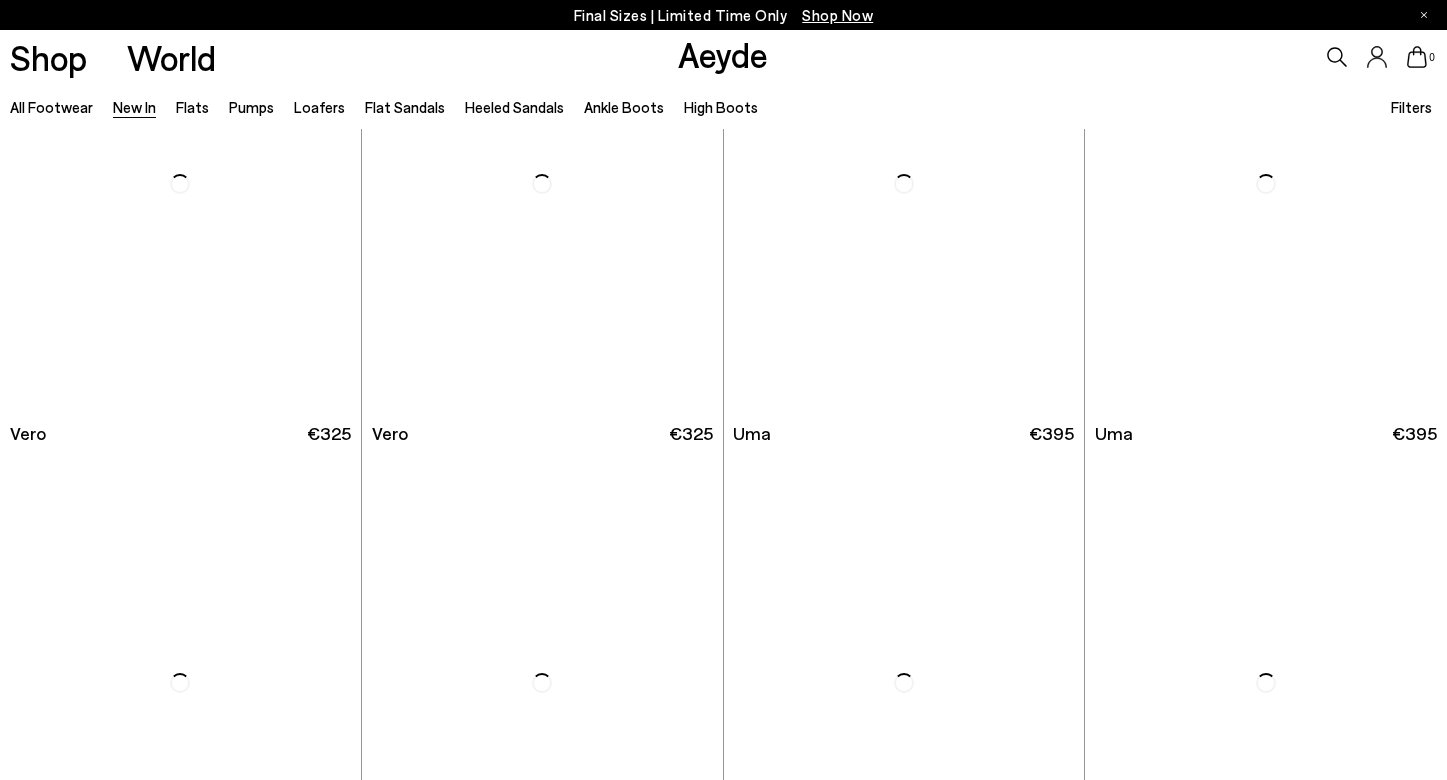 scroll, scrollTop: 12638, scrollLeft: 0, axis: vertical 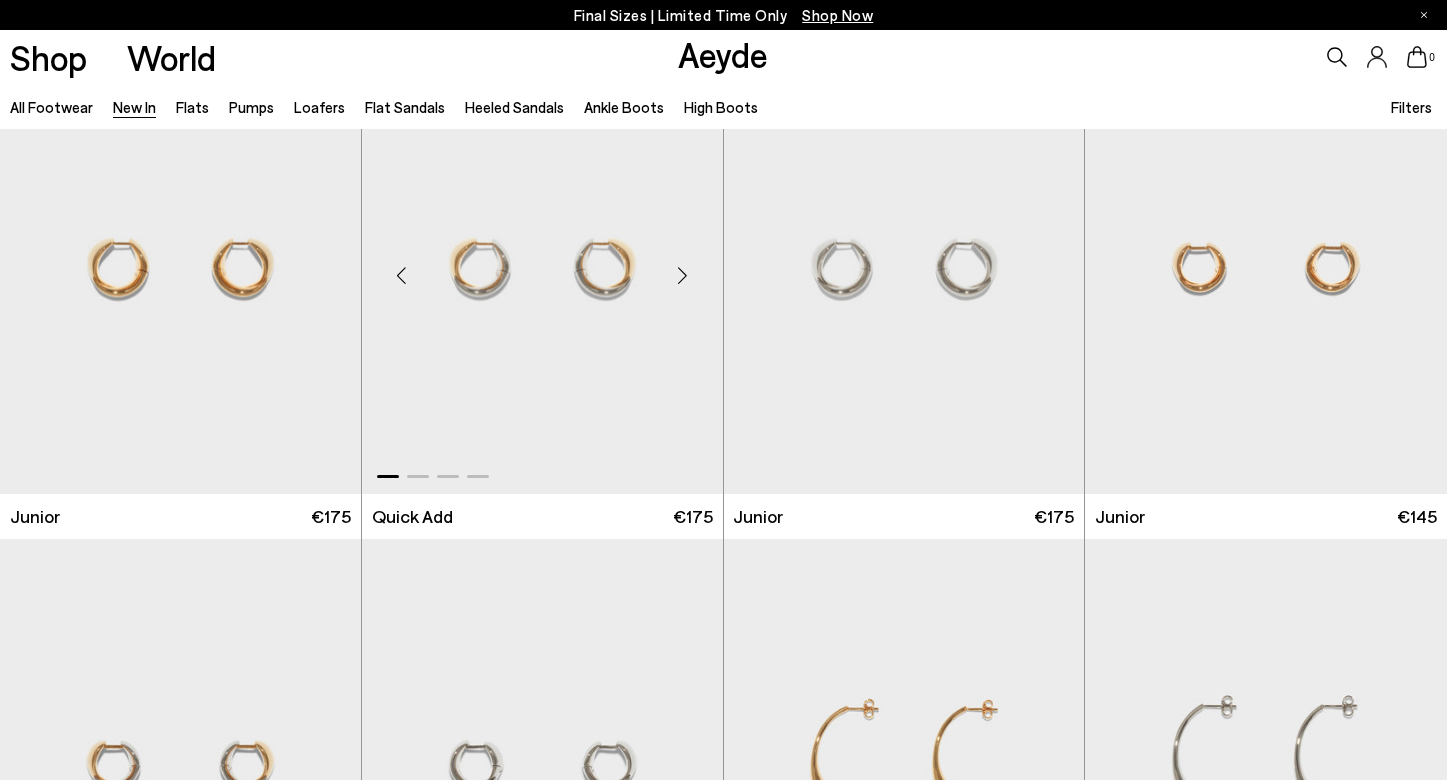 click at bounding box center (683, 275) 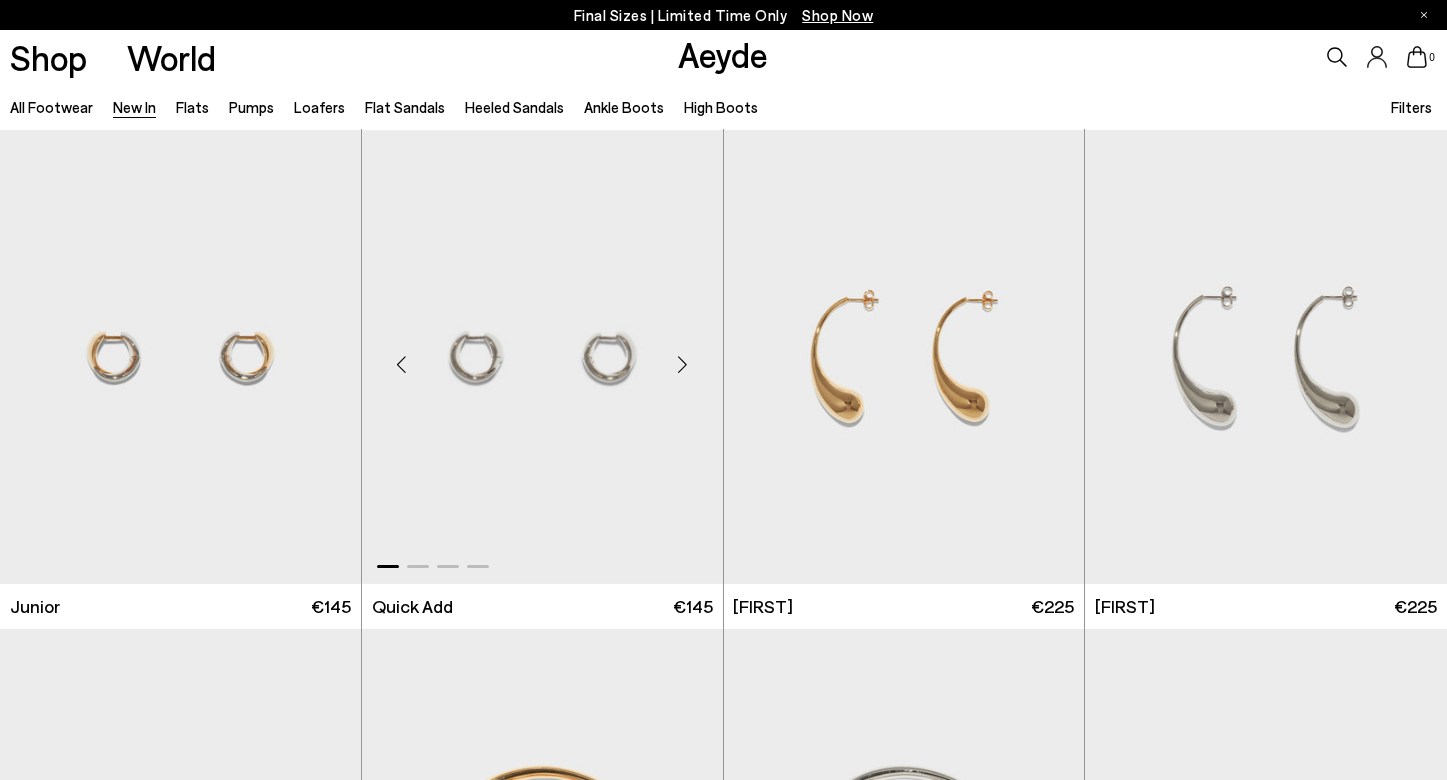 scroll, scrollTop: 13964, scrollLeft: 0, axis: vertical 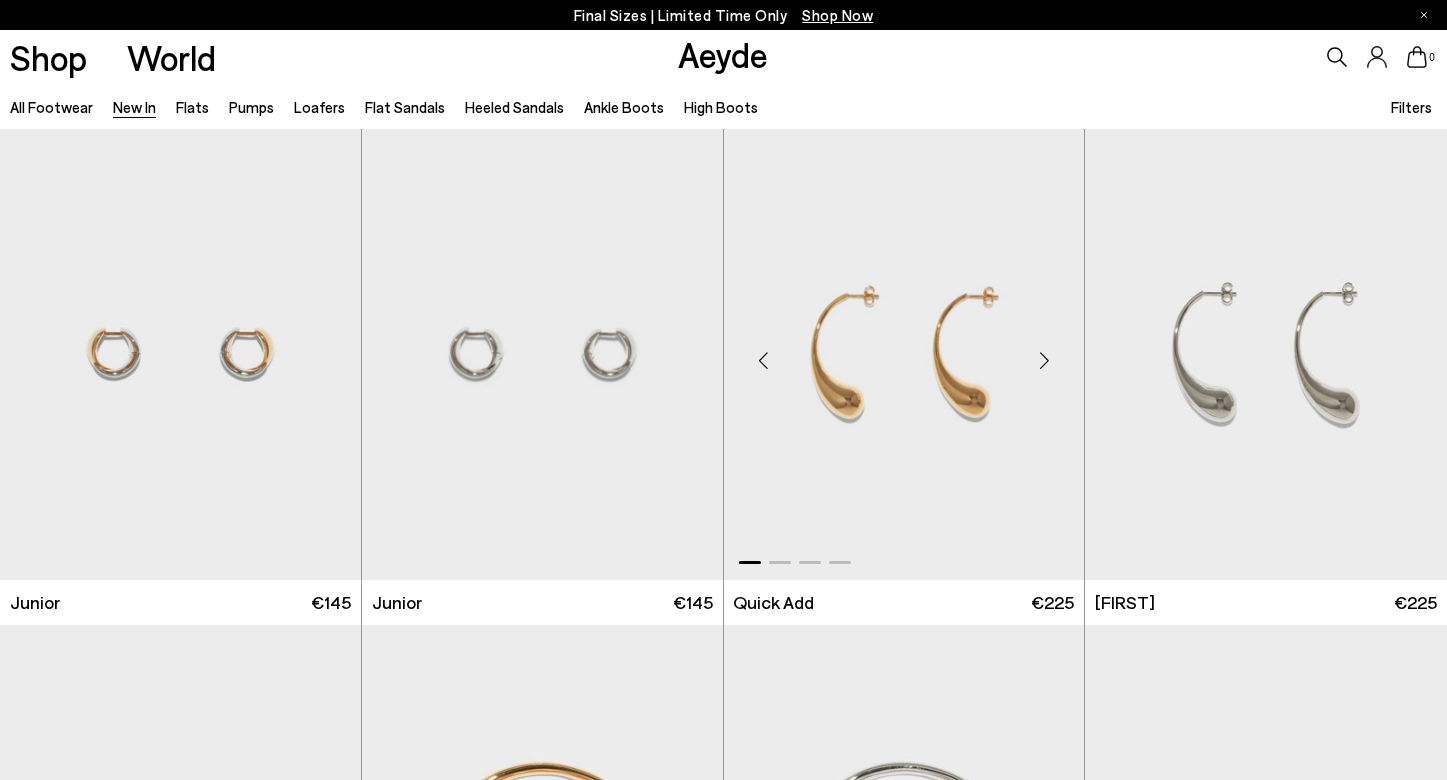 click at bounding box center (1044, 361) 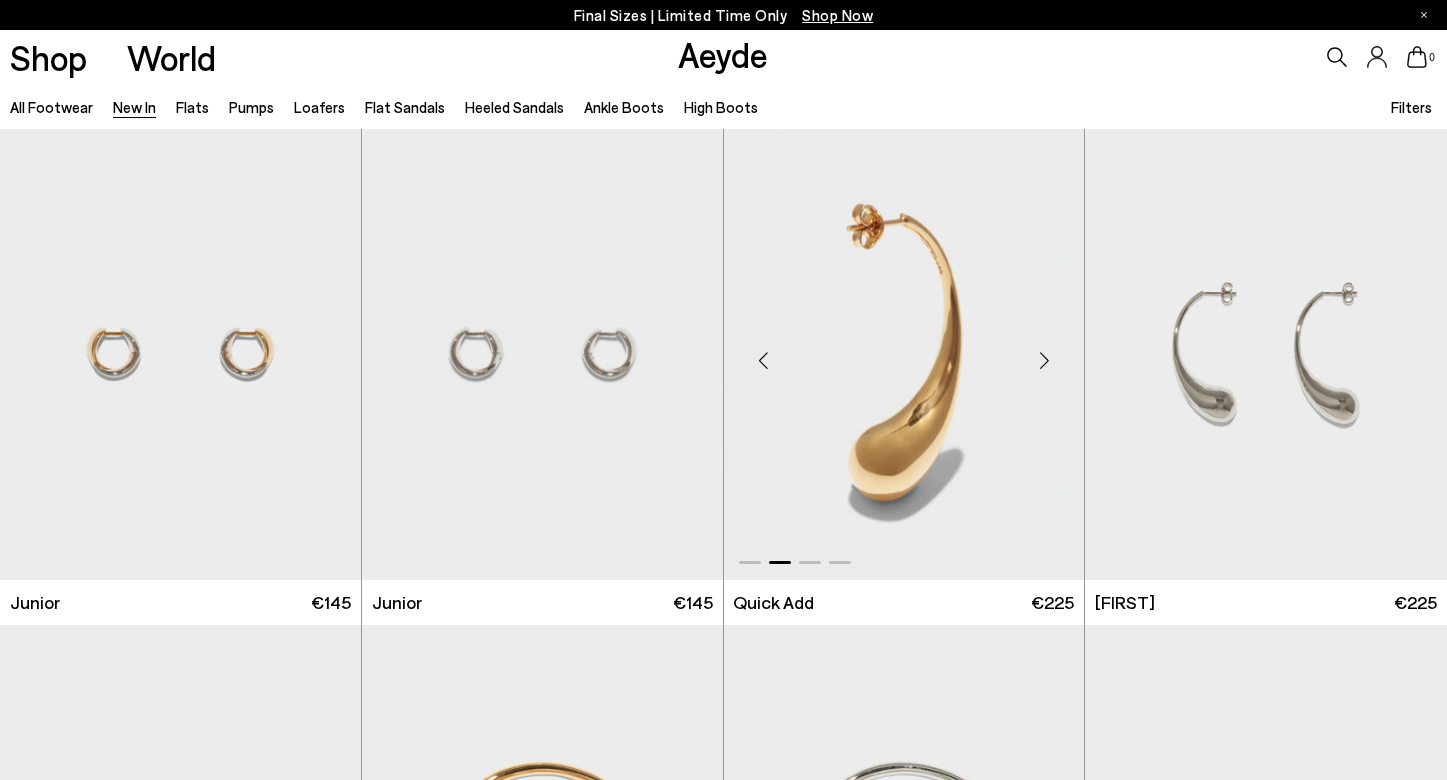 click at bounding box center [1044, 361] 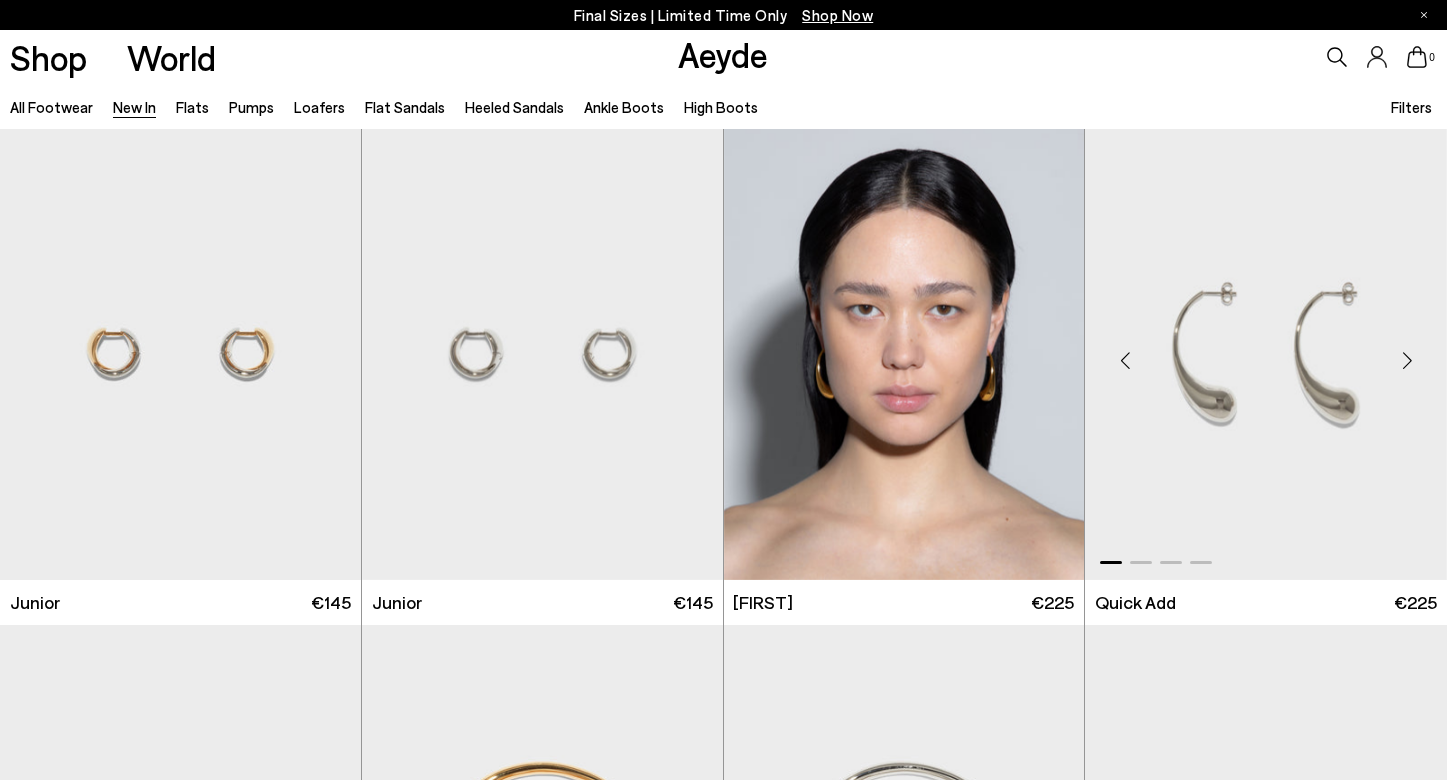 click at bounding box center (1407, 361) 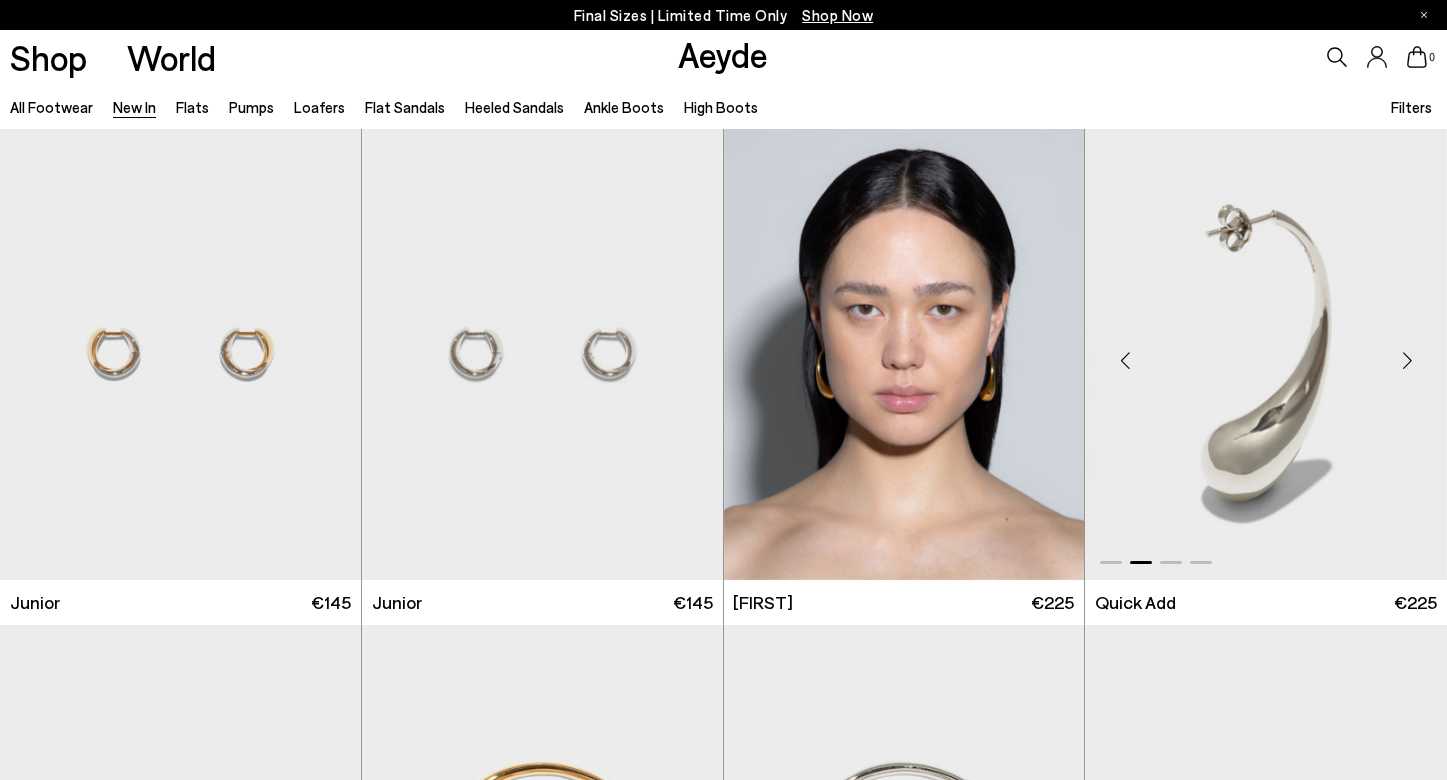 click at bounding box center (1407, 361) 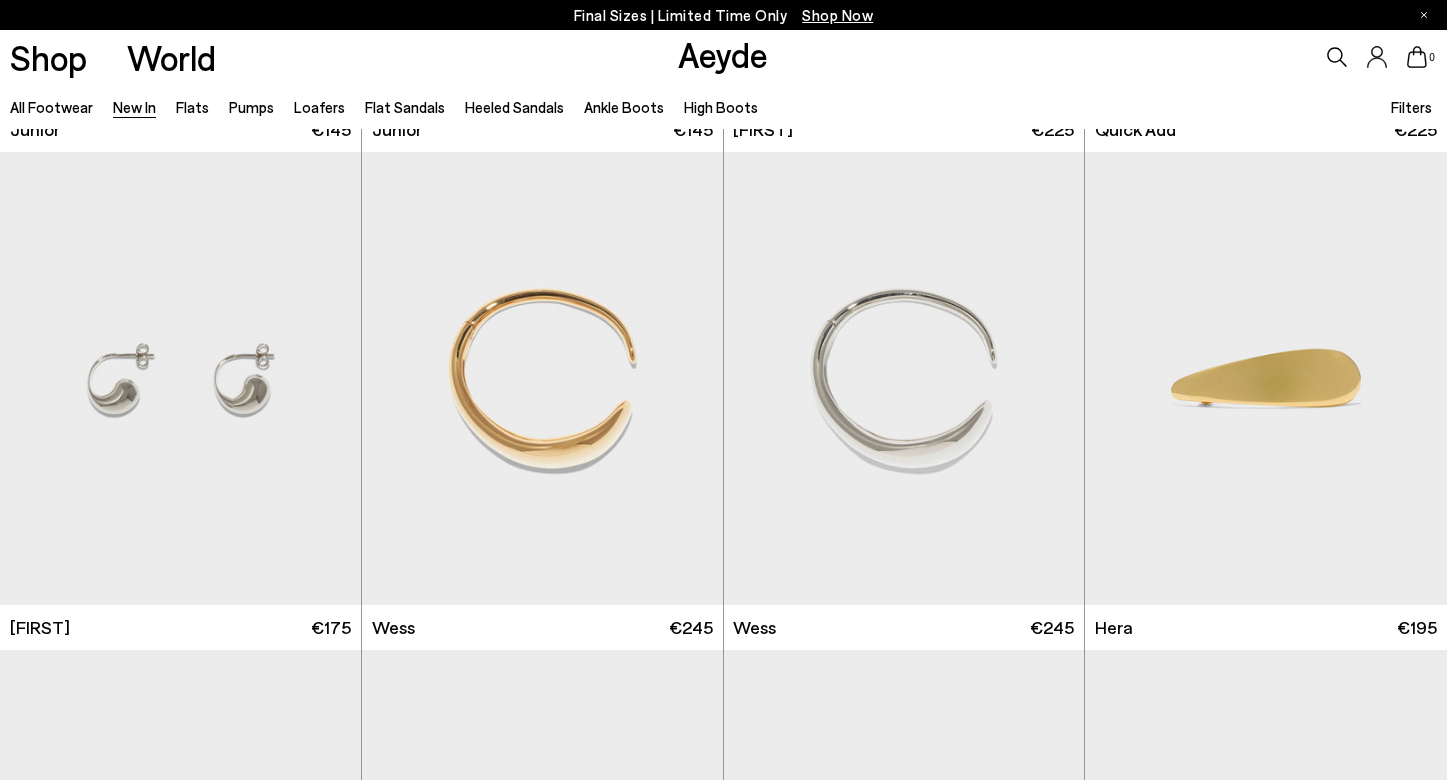 scroll, scrollTop: 14449, scrollLeft: 0, axis: vertical 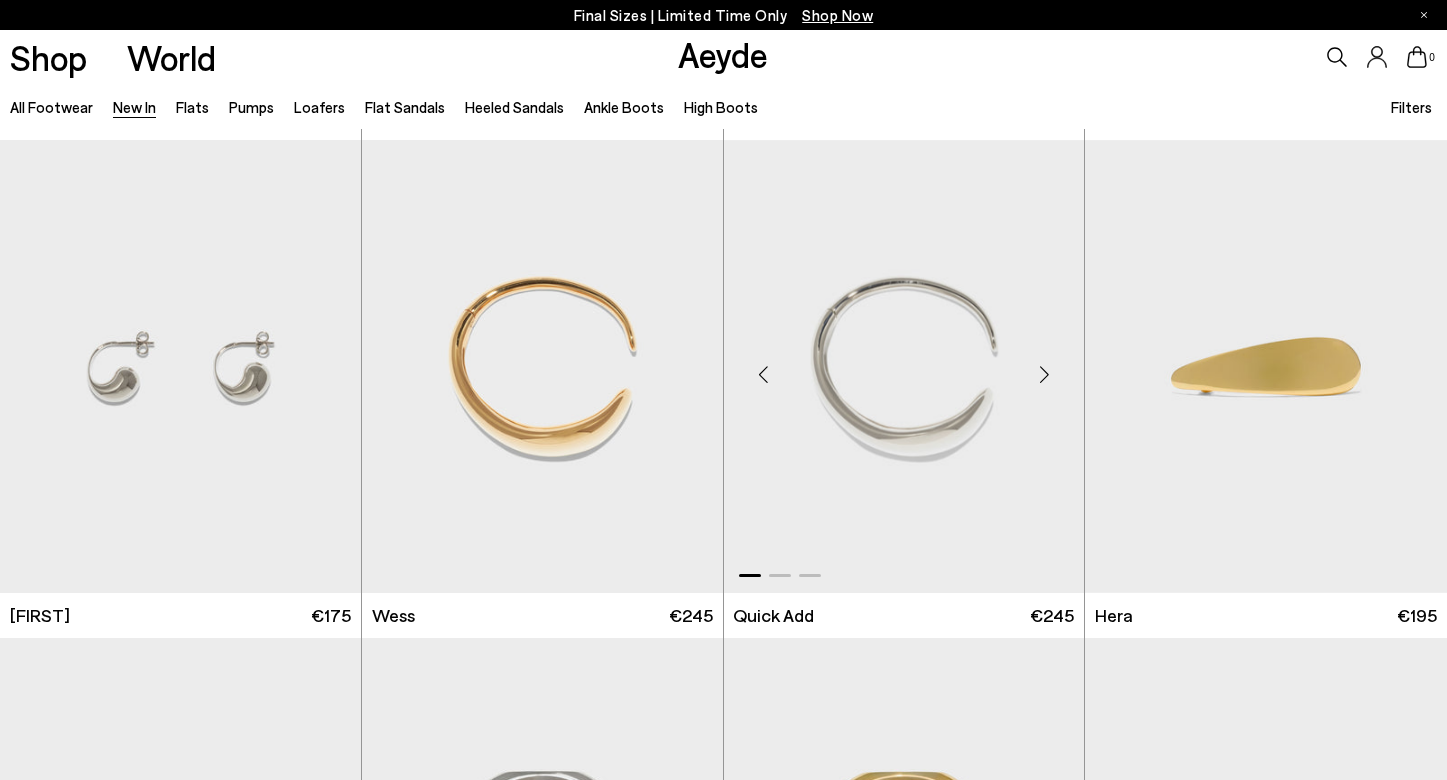 click at bounding box center [1044, 374] 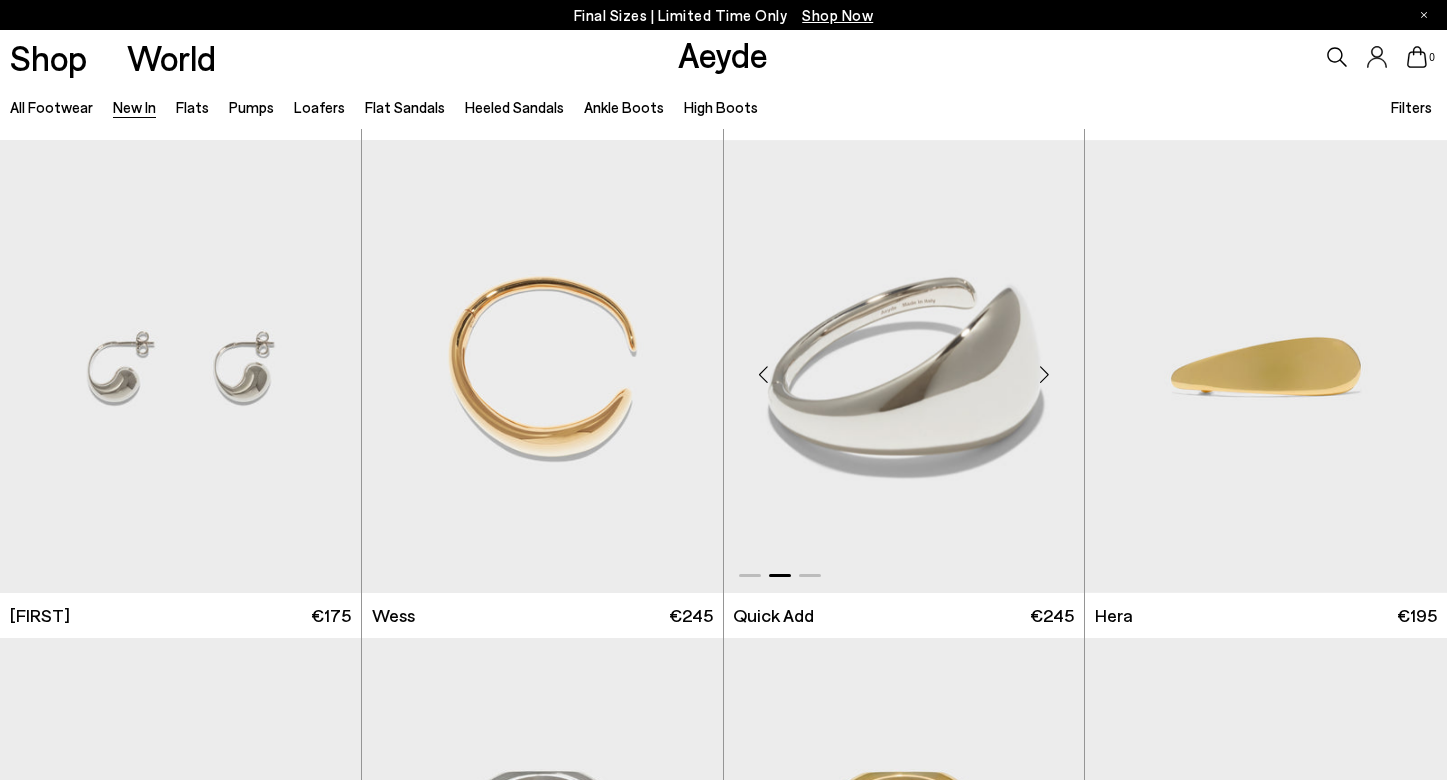 click at bounding box center [1044, 374] 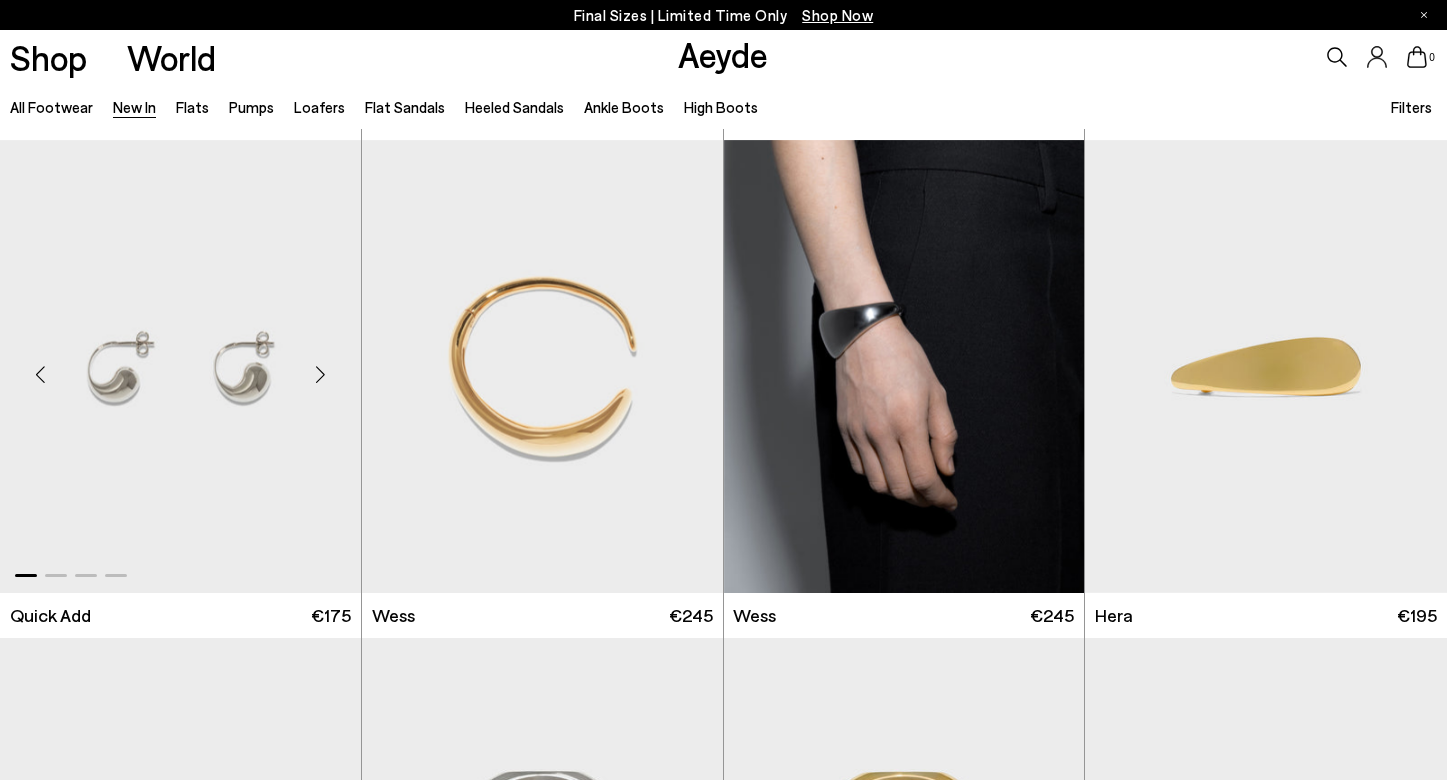 click at bounding box center (321, 374) 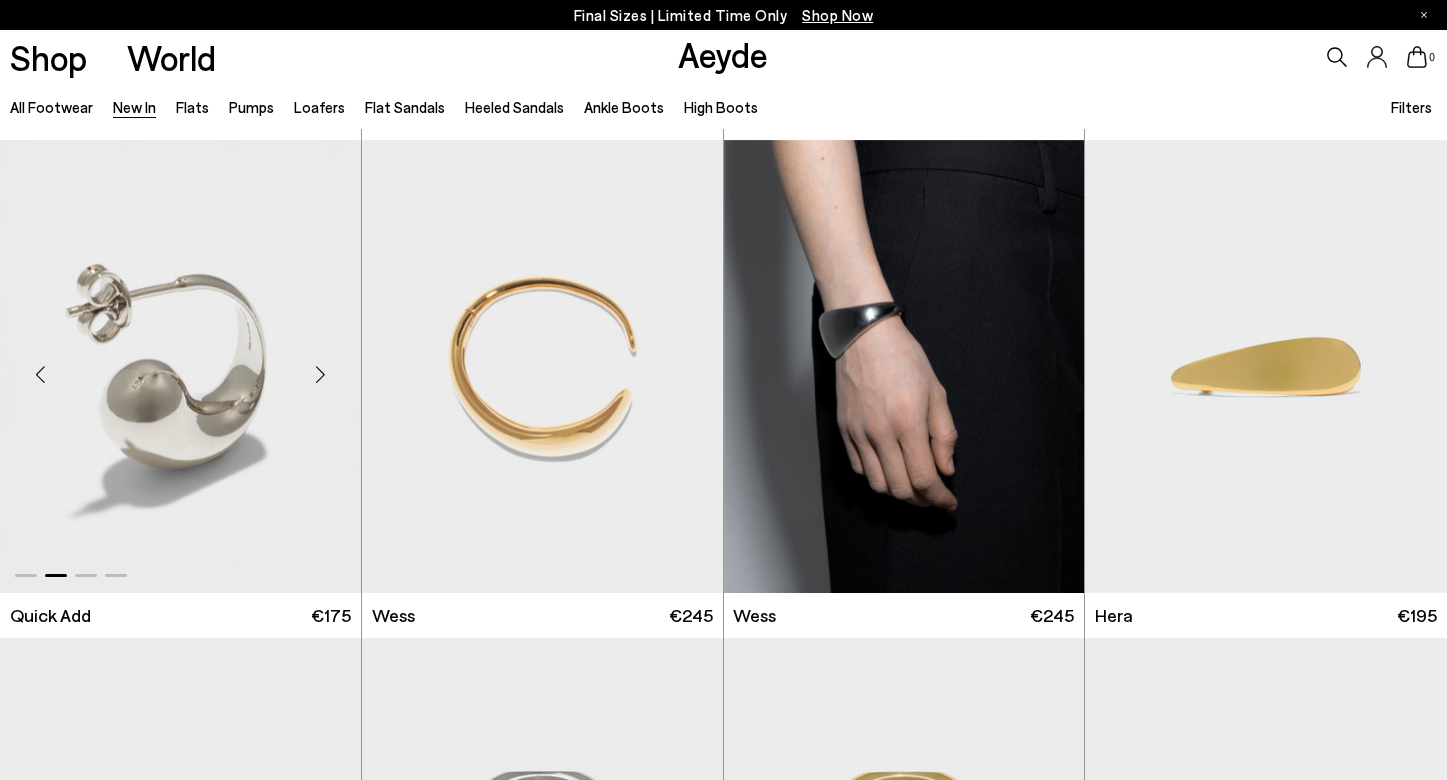 click at bounding box center (321, 374) 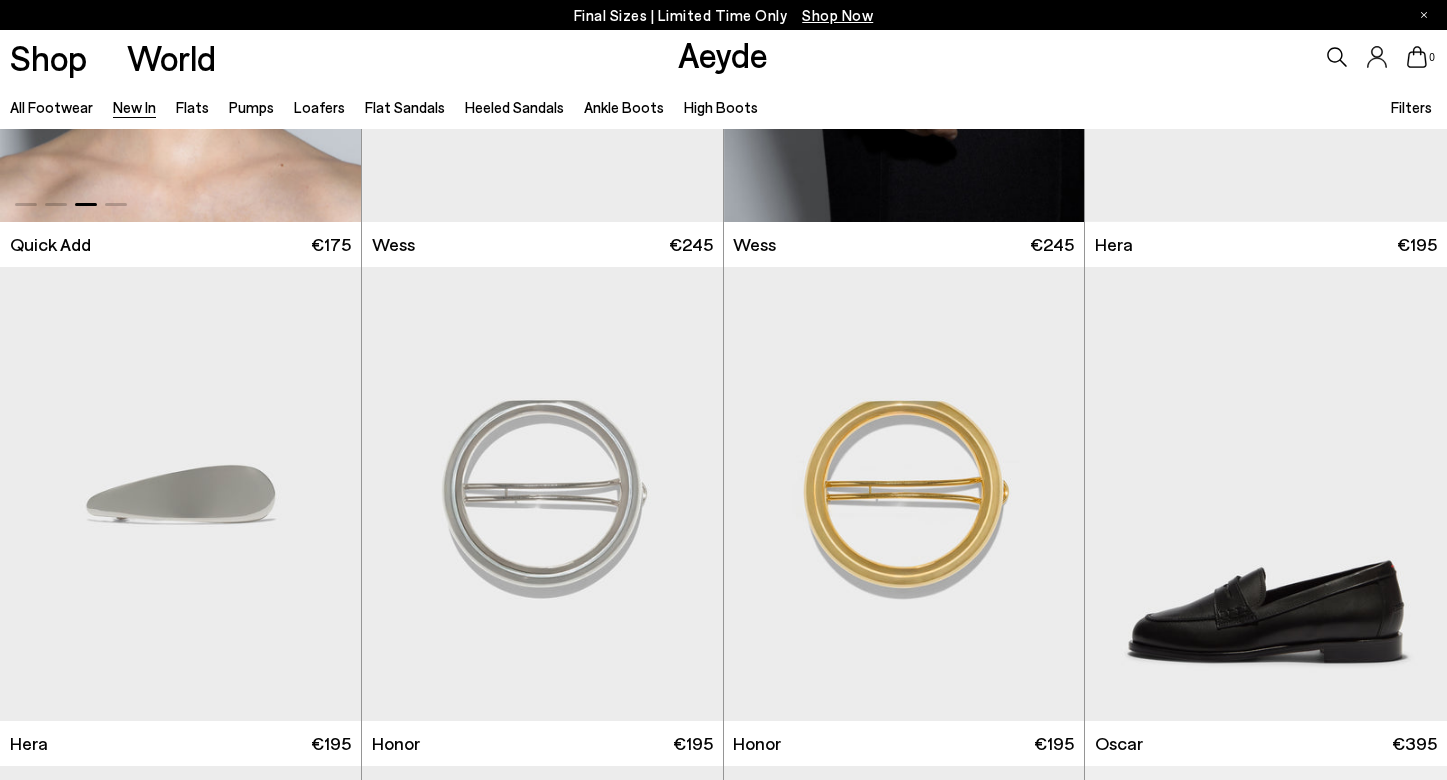 scroll, scrollTop: 14850, scrollLeft: 0, axis: vertical 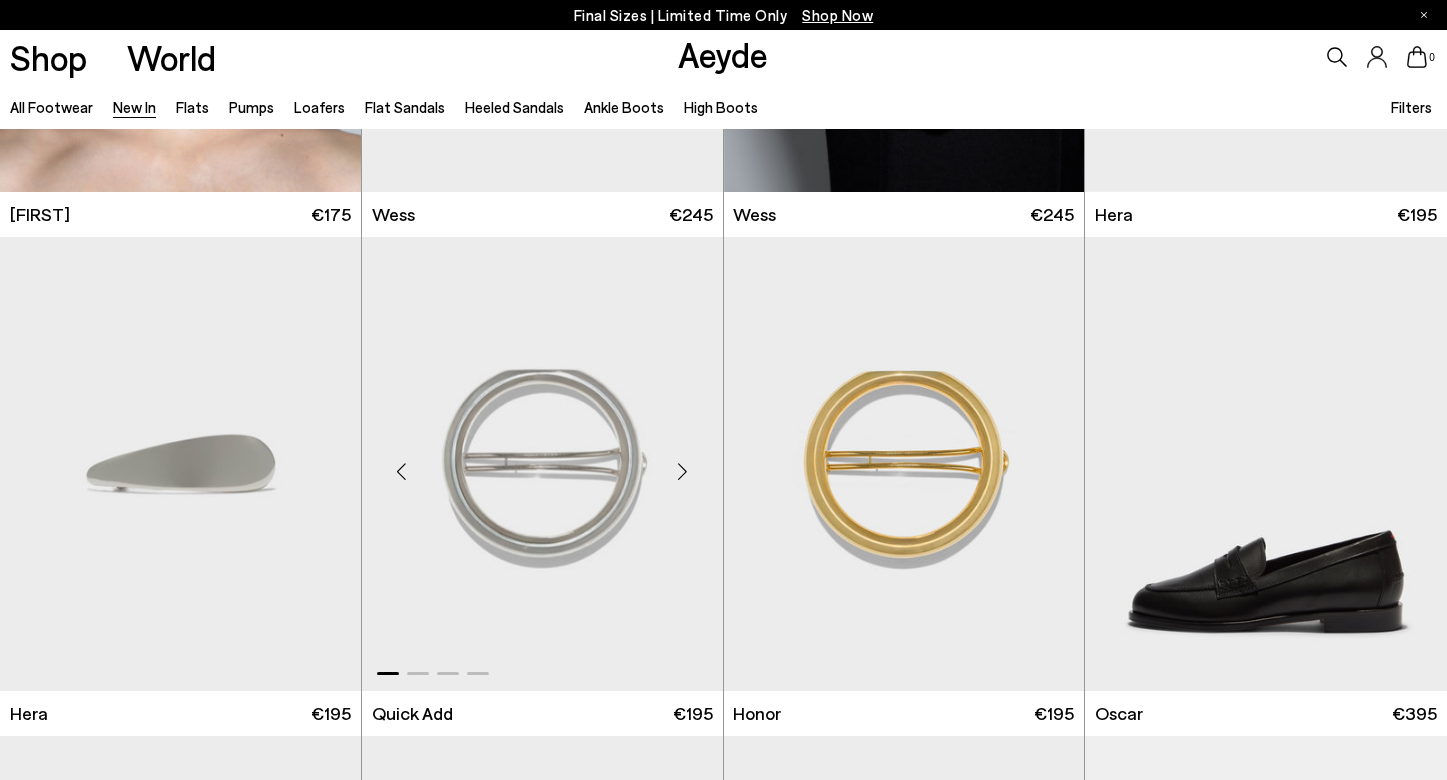 click at bounding box center [683, 472] 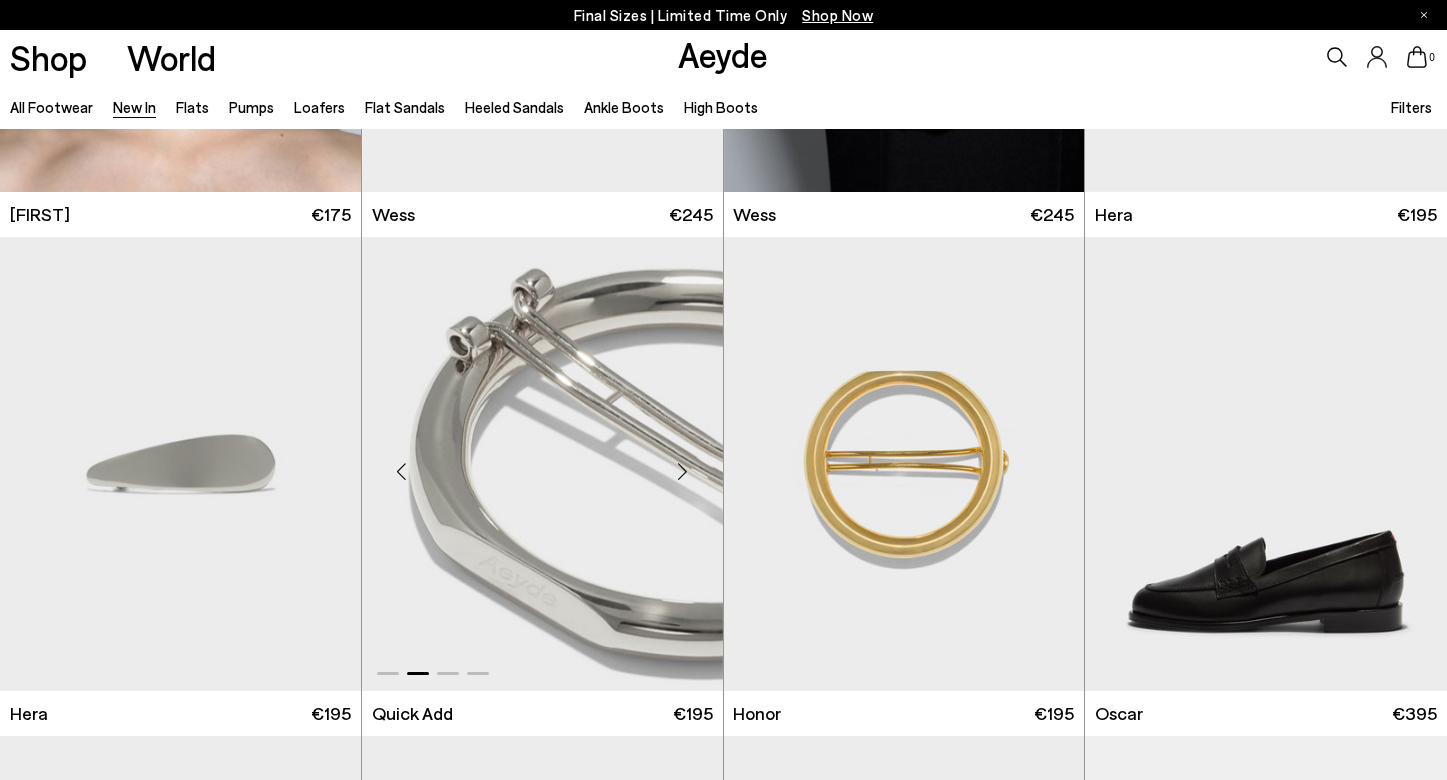 click at bounding box center (683, 472) 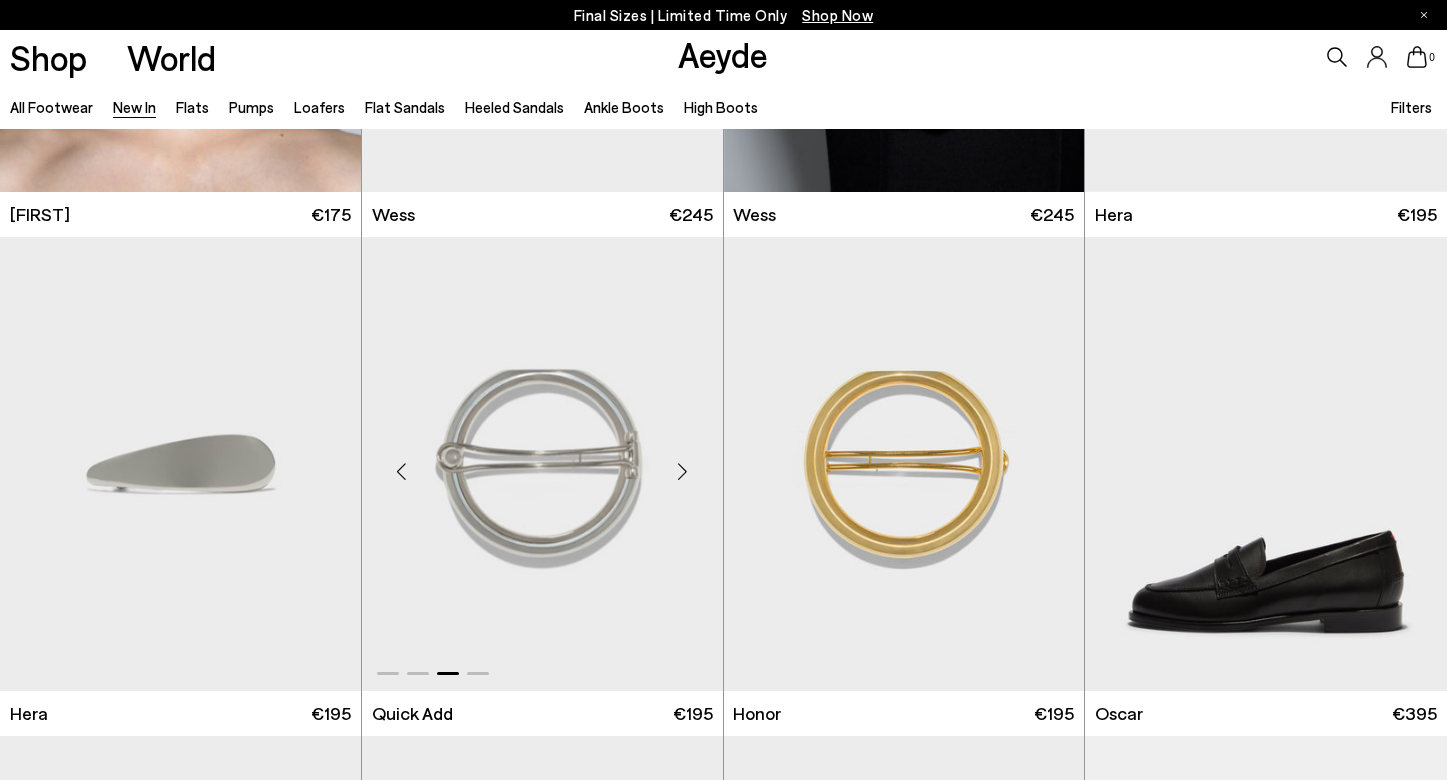 click at bounding box center (683, 472) 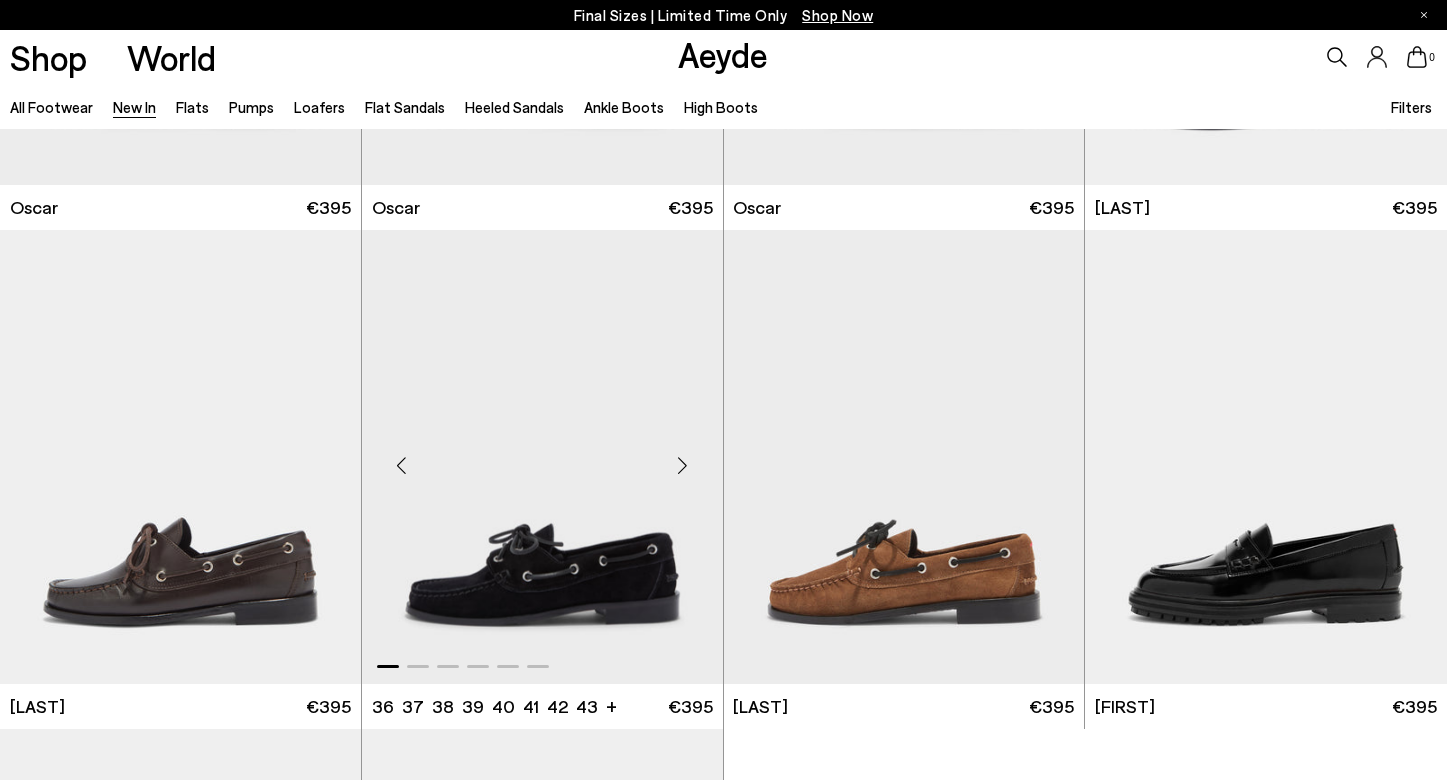 scroll, scrollTop: 15857, scrollLeft: 0, axis: vertical 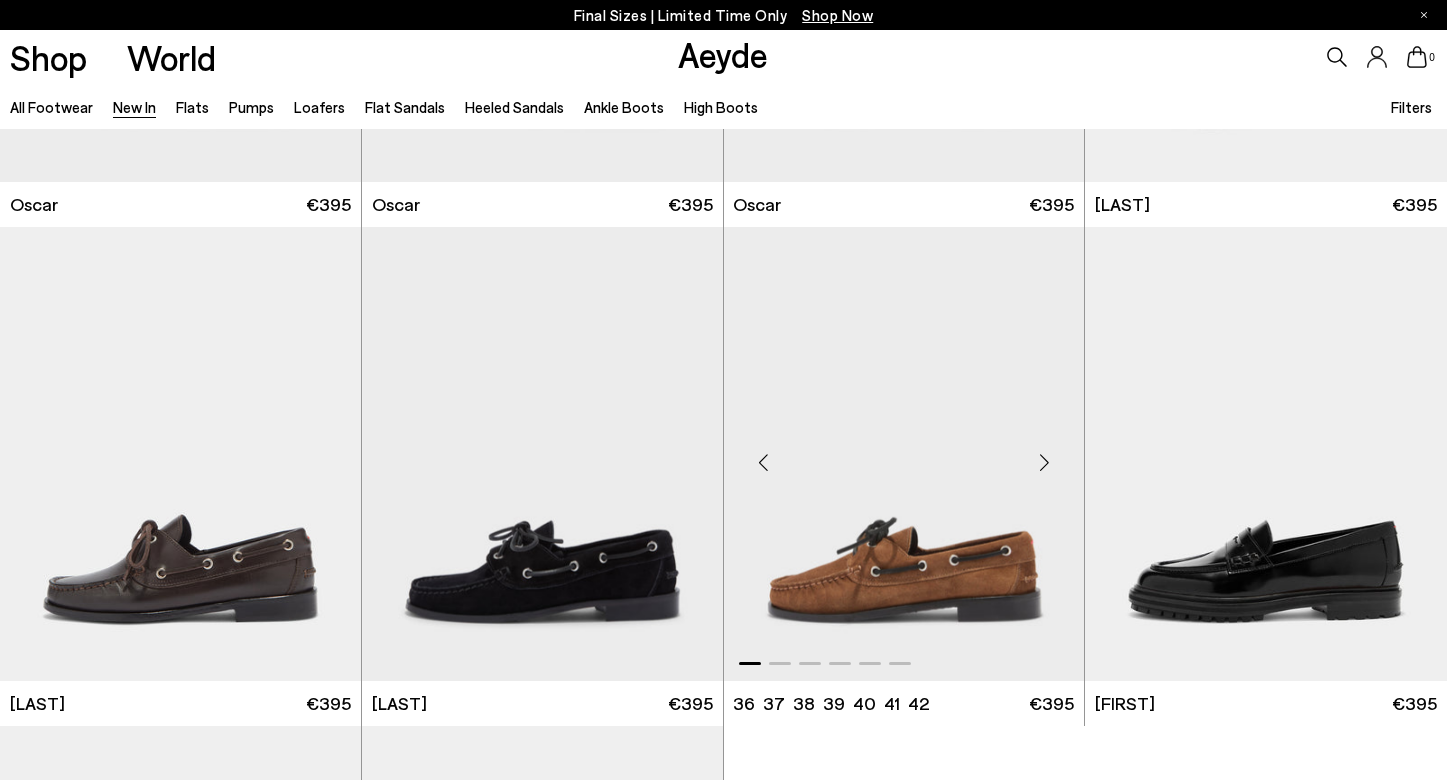 click at bounding box center (1044, 462) 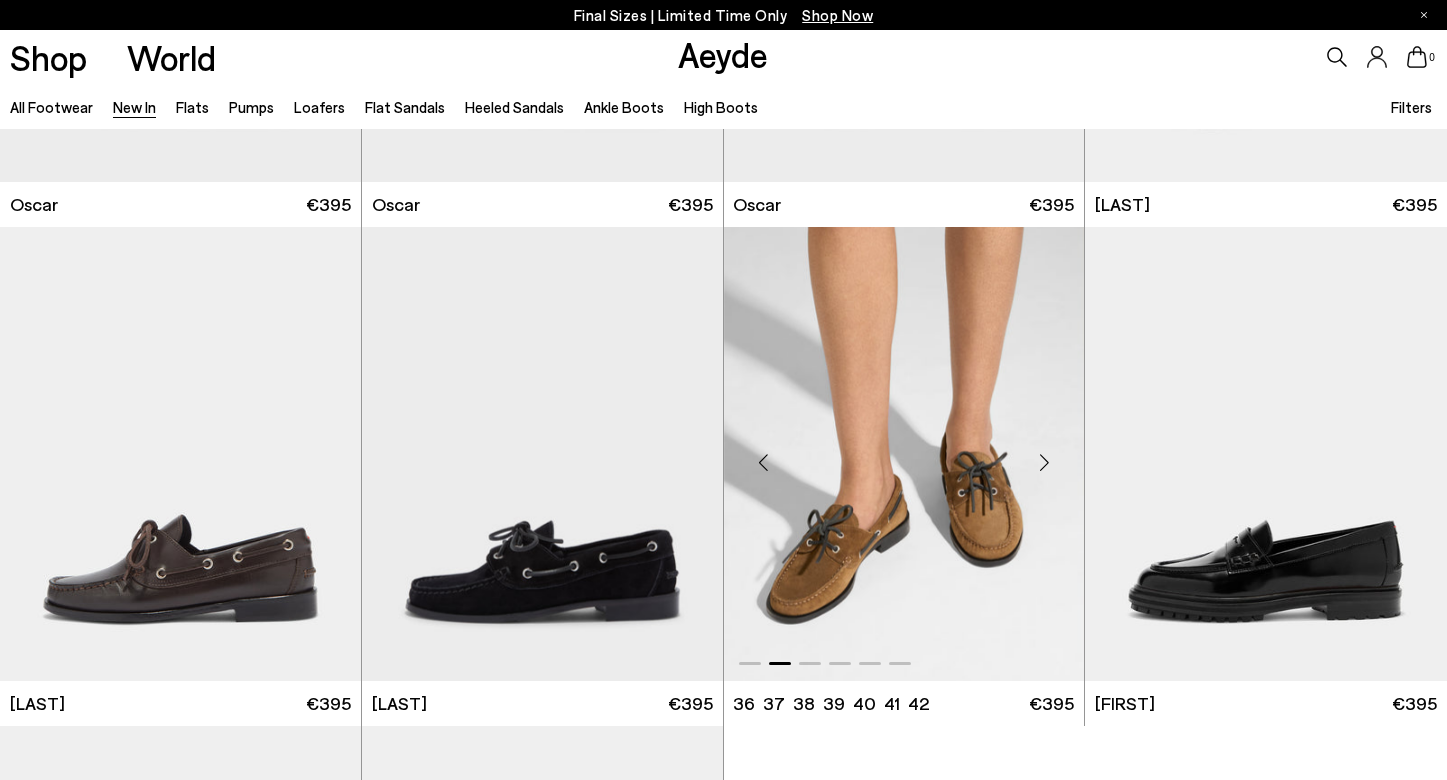 click at bounding box center (1044, 462) 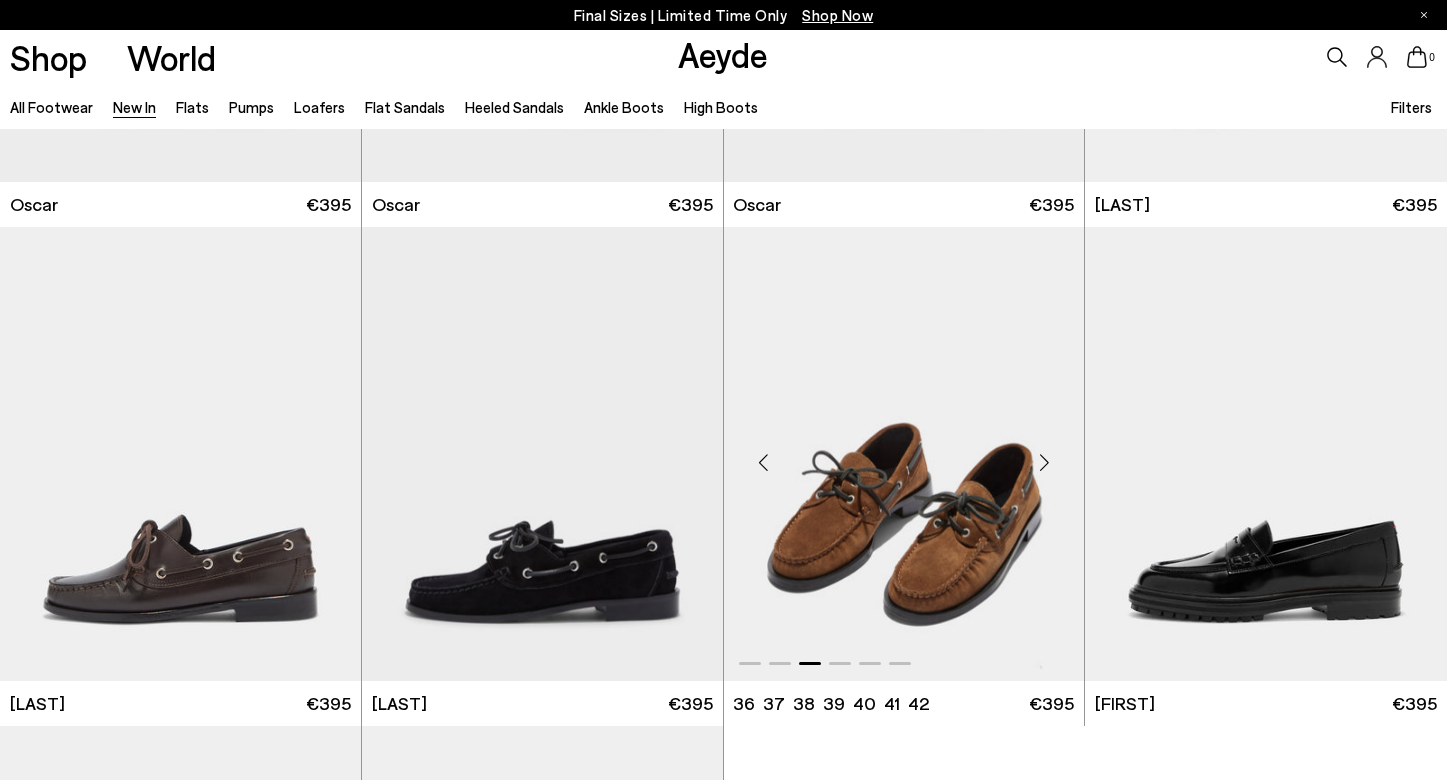 click at bounding box center [1044, 462] 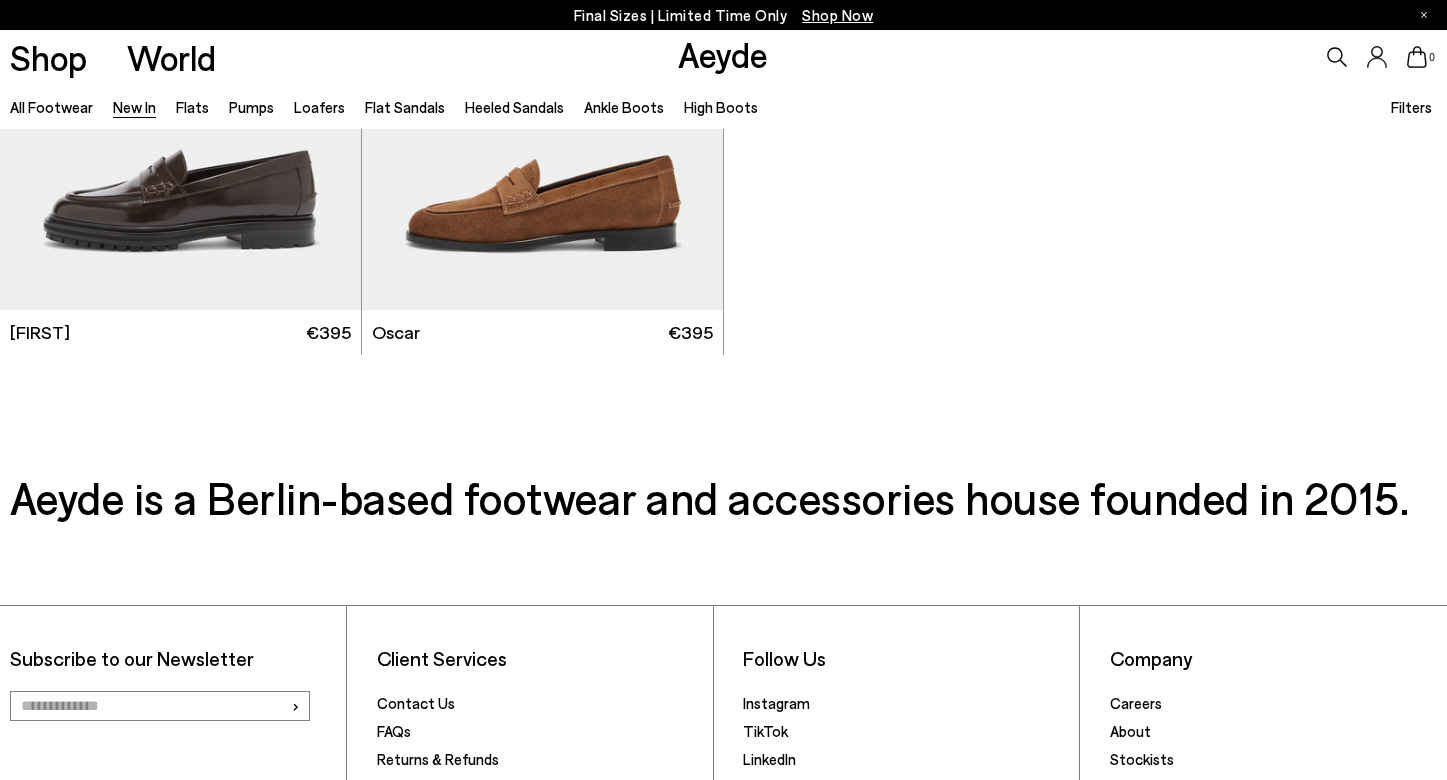 scroll, scrollTop: 16727, scrollLeft: 0, axis: vertical 